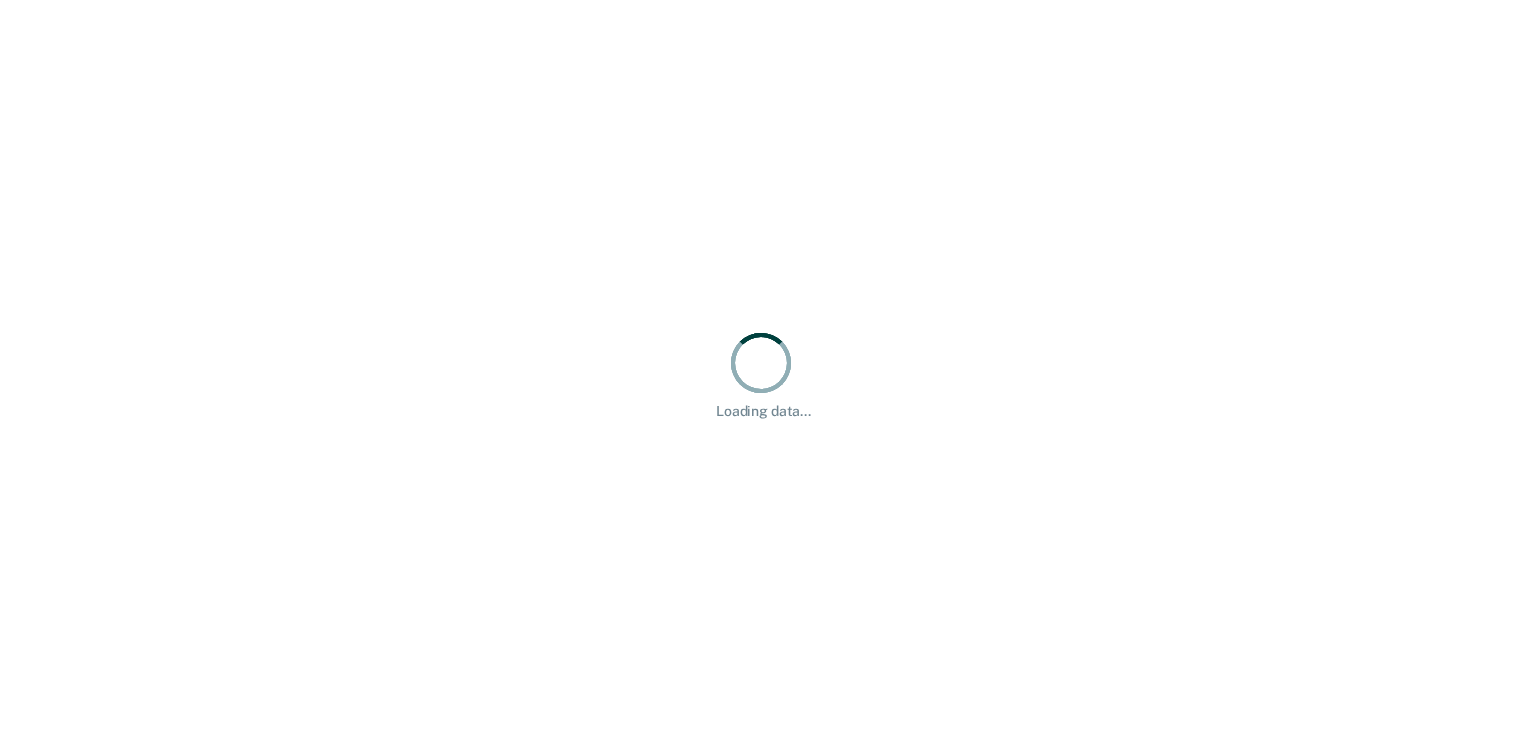 scroll, scrollTop: 0, scrollLeft: 0, axis: both 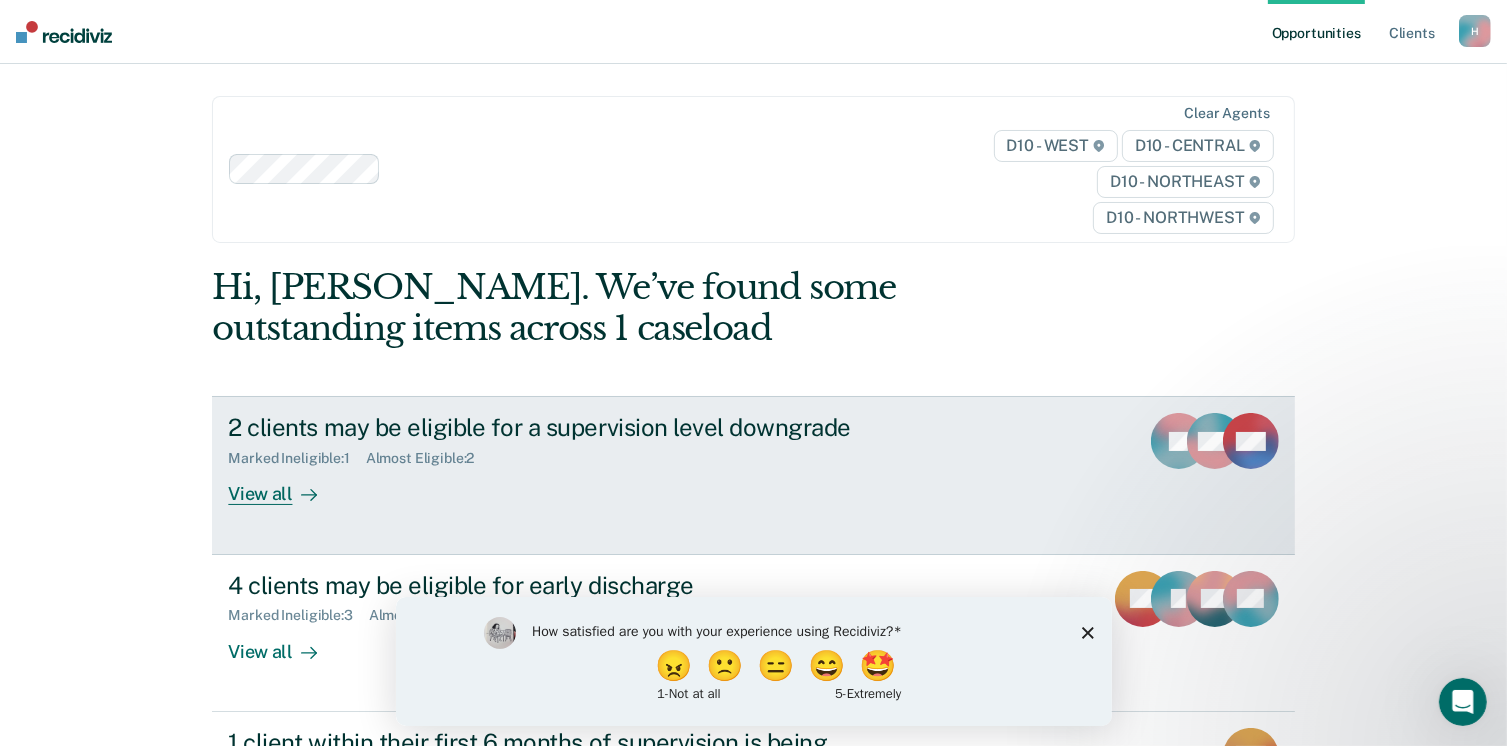 click on "View all" at bounding box center [284, 486] 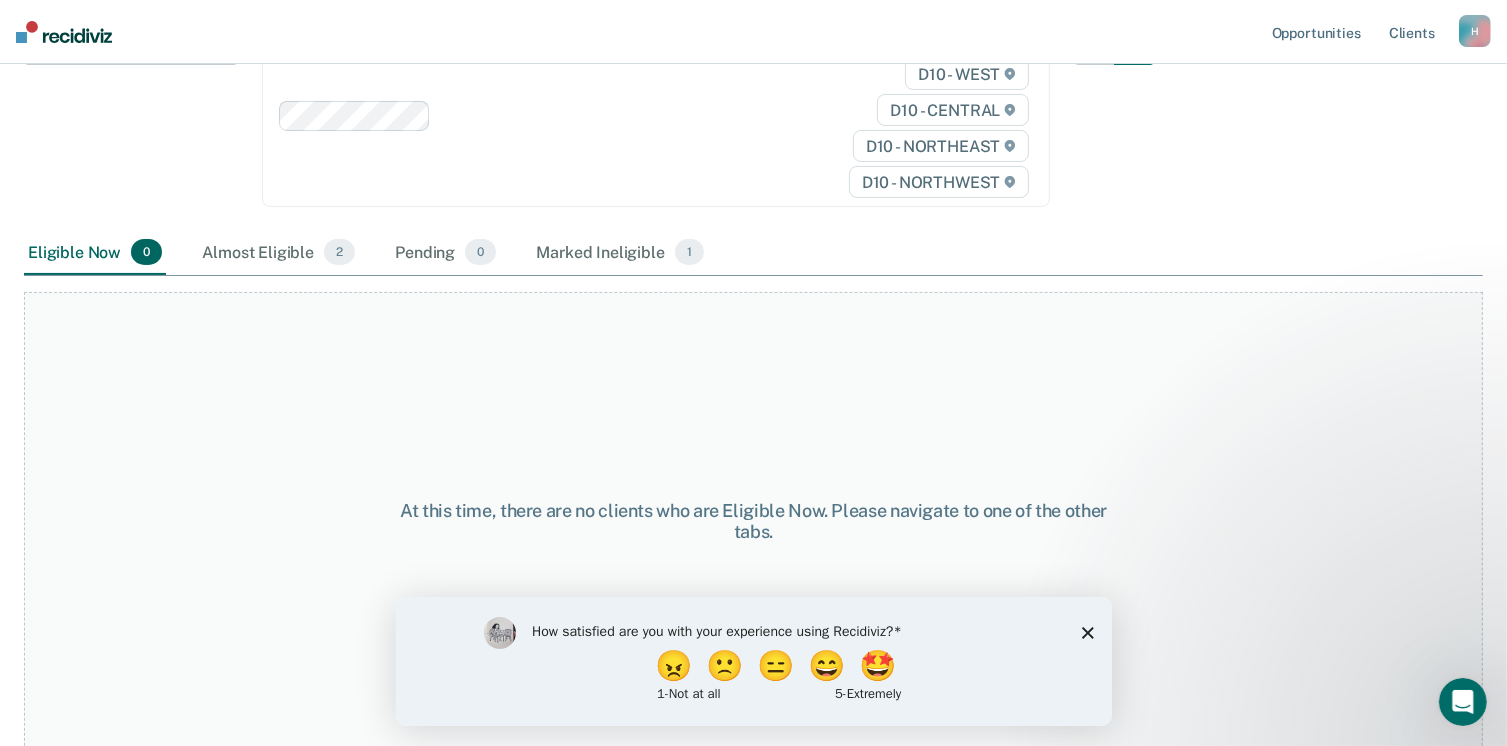 scroll, scrollTop: 182, scrollLeft: 0, axis: vertical 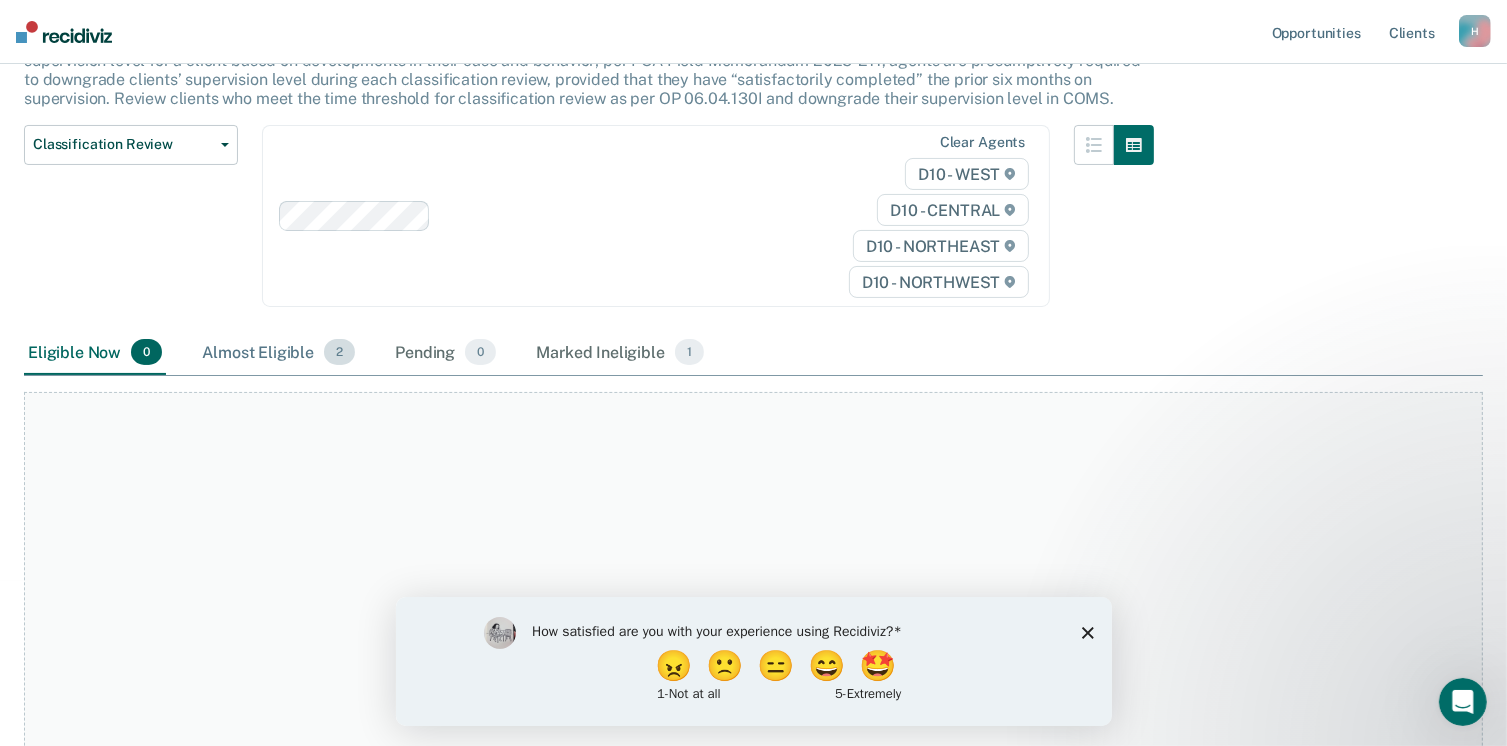 click on "Almost Eligible 2" at bounding box center [278, 353] 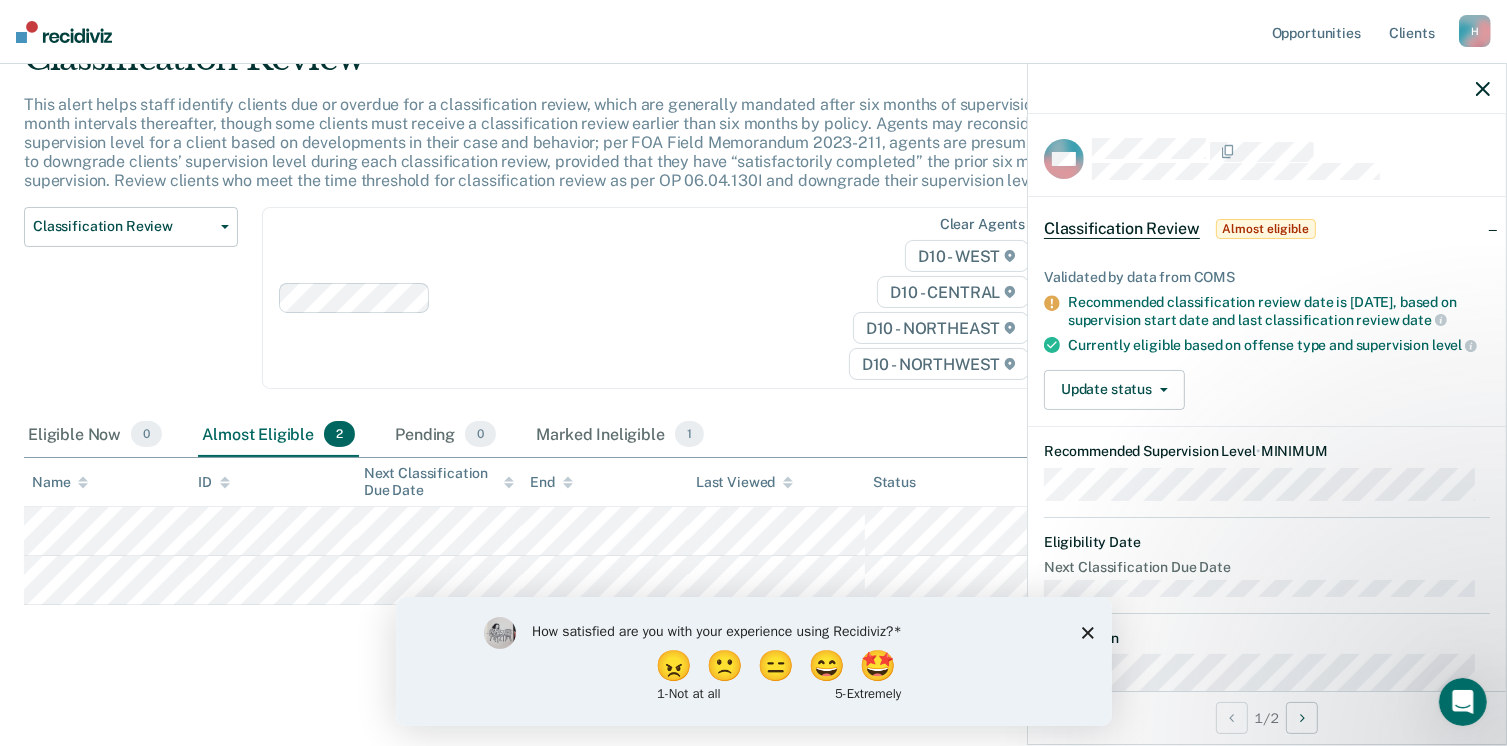 click 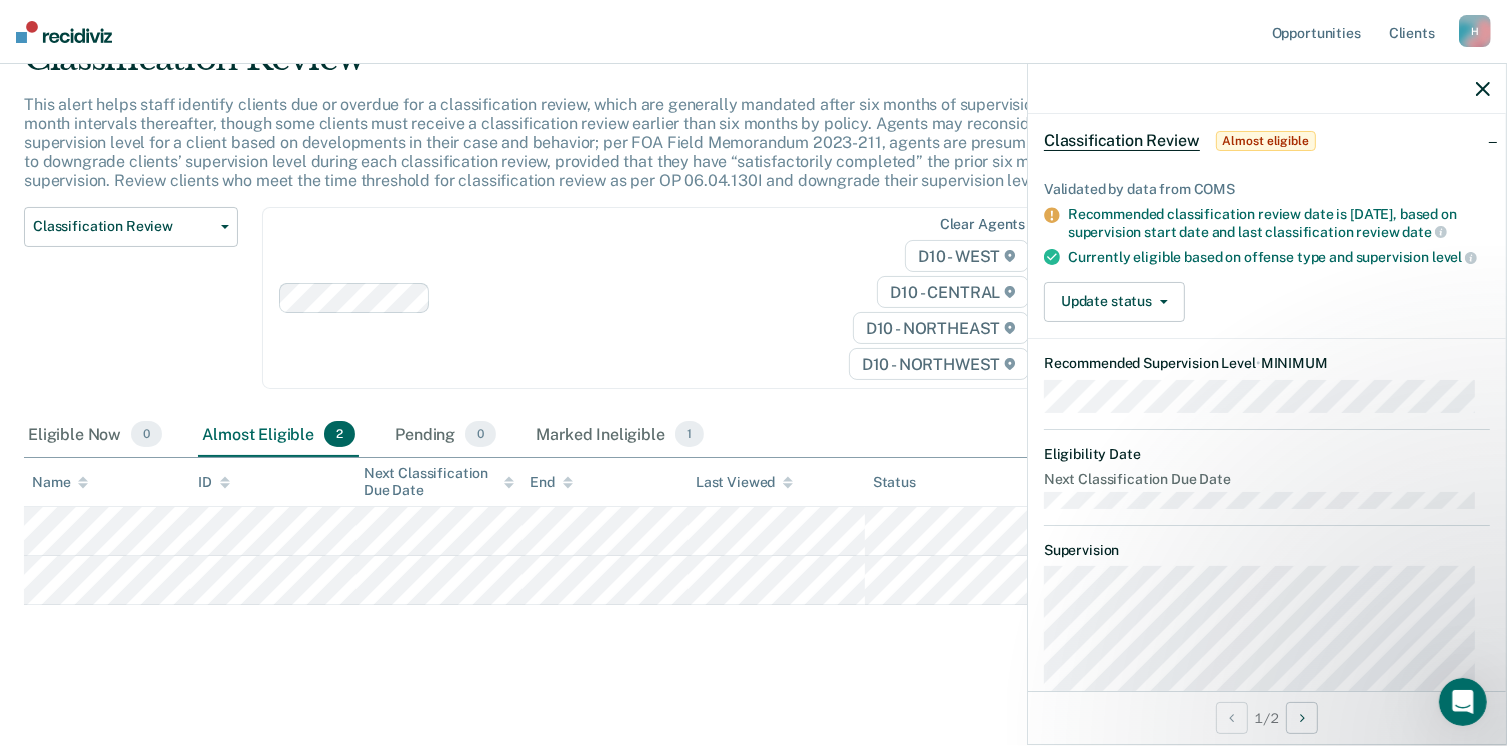 scroll, scrollTop: 0, scrollLeft: 0, axis: both 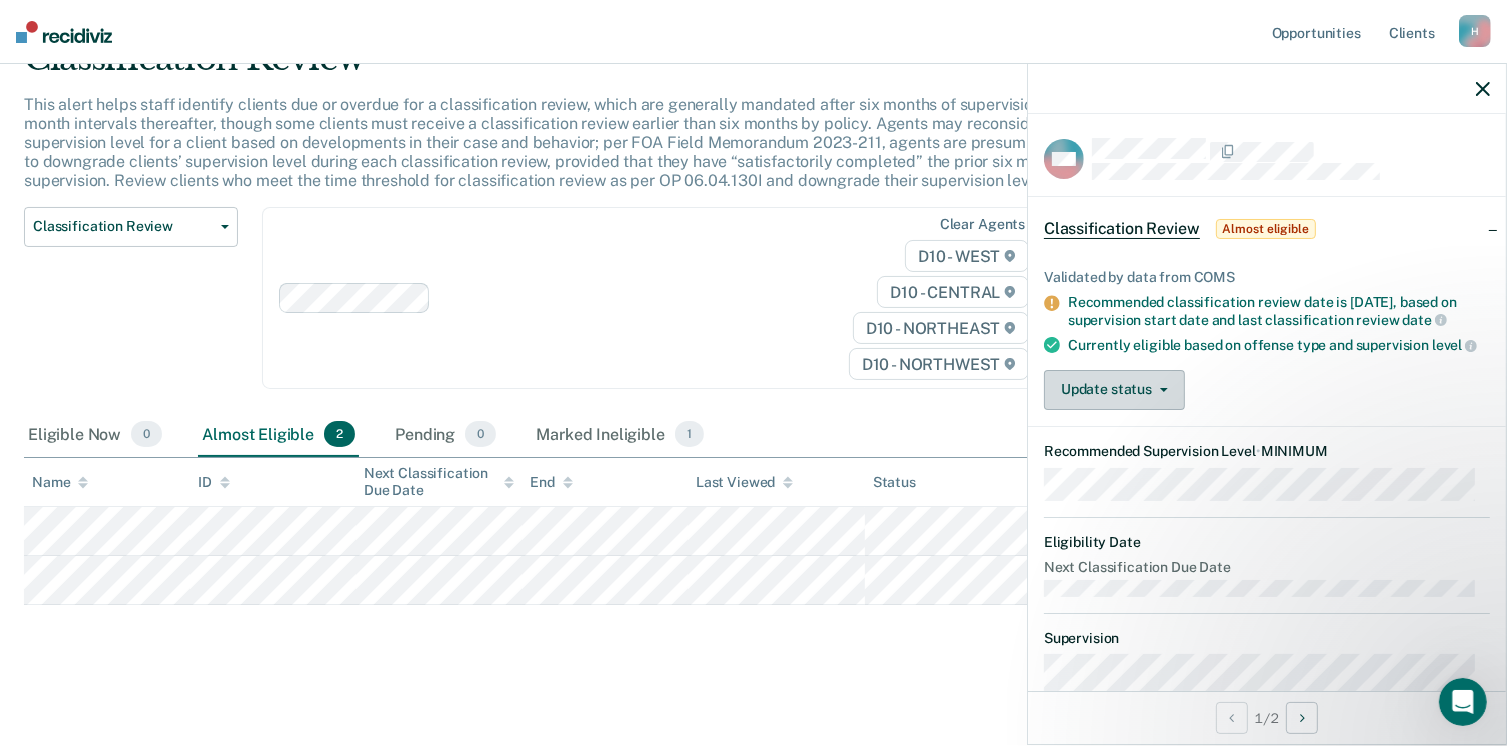 click on "Update status" at bounding box center [1114, 390] 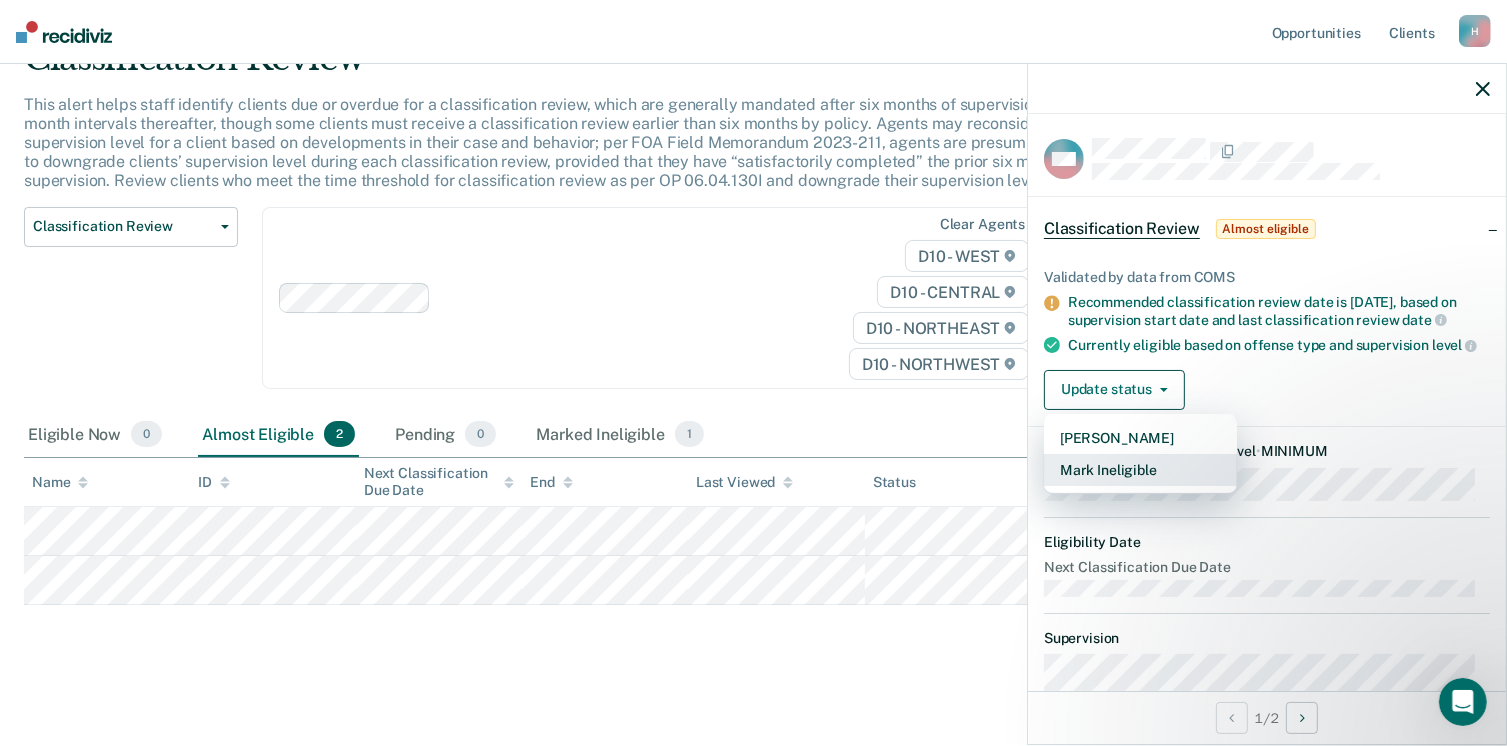 click on "Mark Ineligible" at bounding box center [1140, 470] 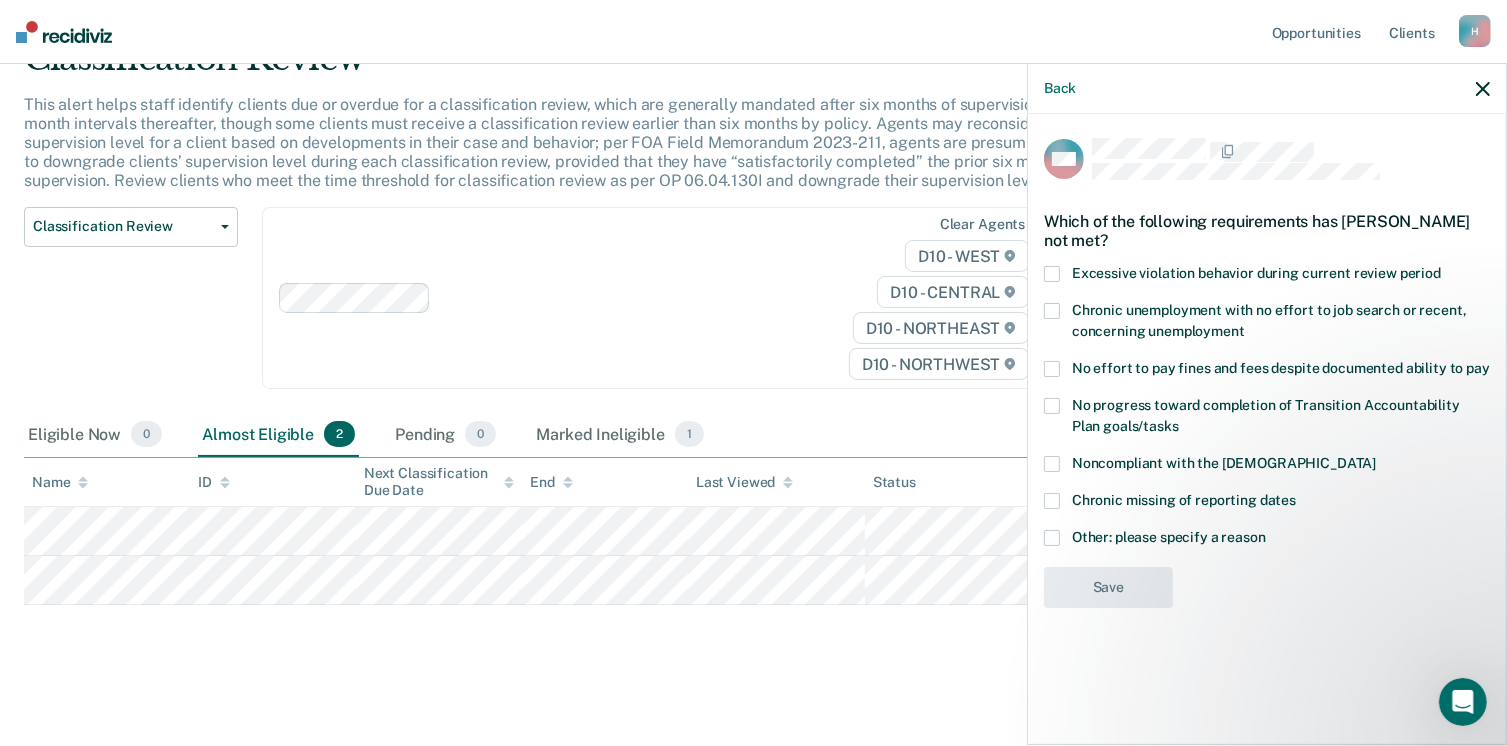 click at bounding box center [1052, 464] 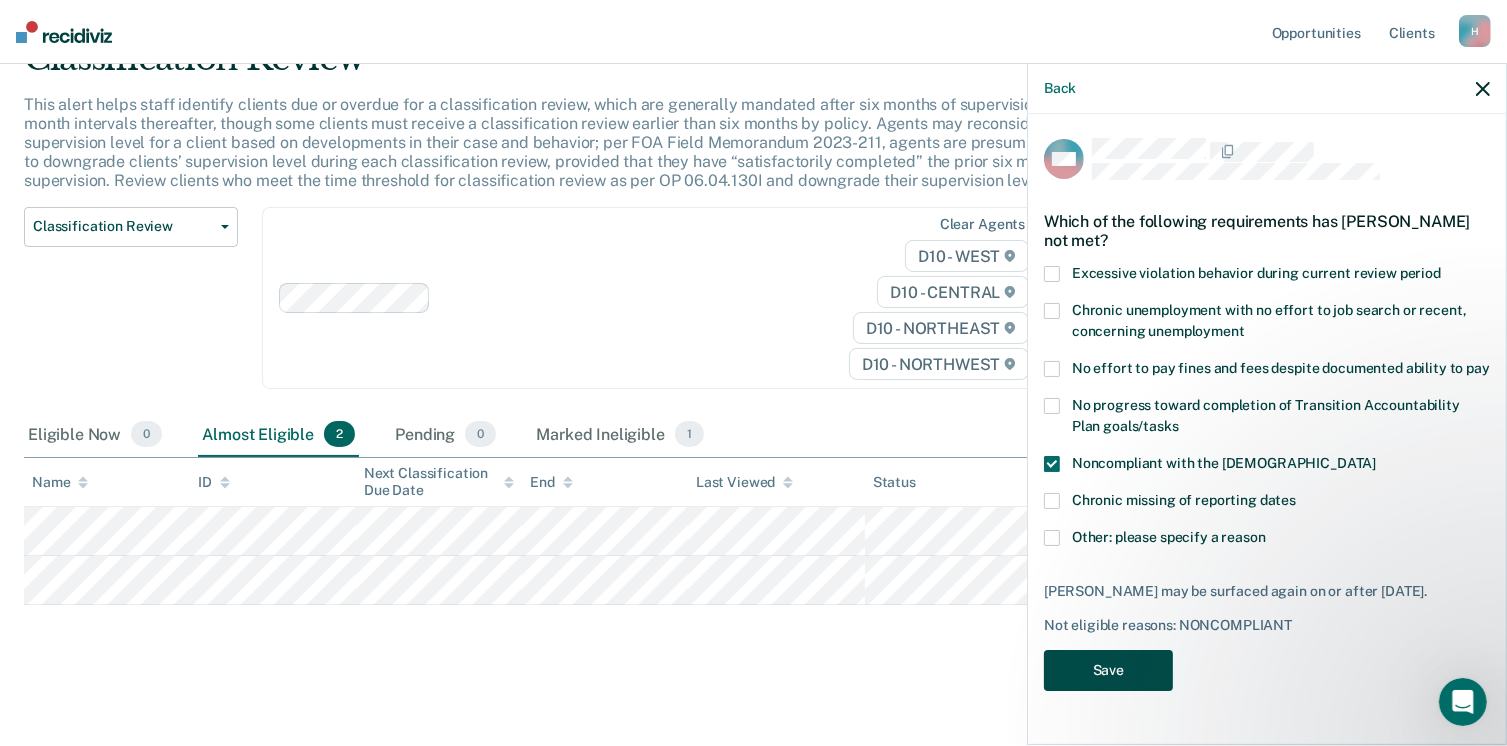 click on "Save" at bounding box center (1108, 670) 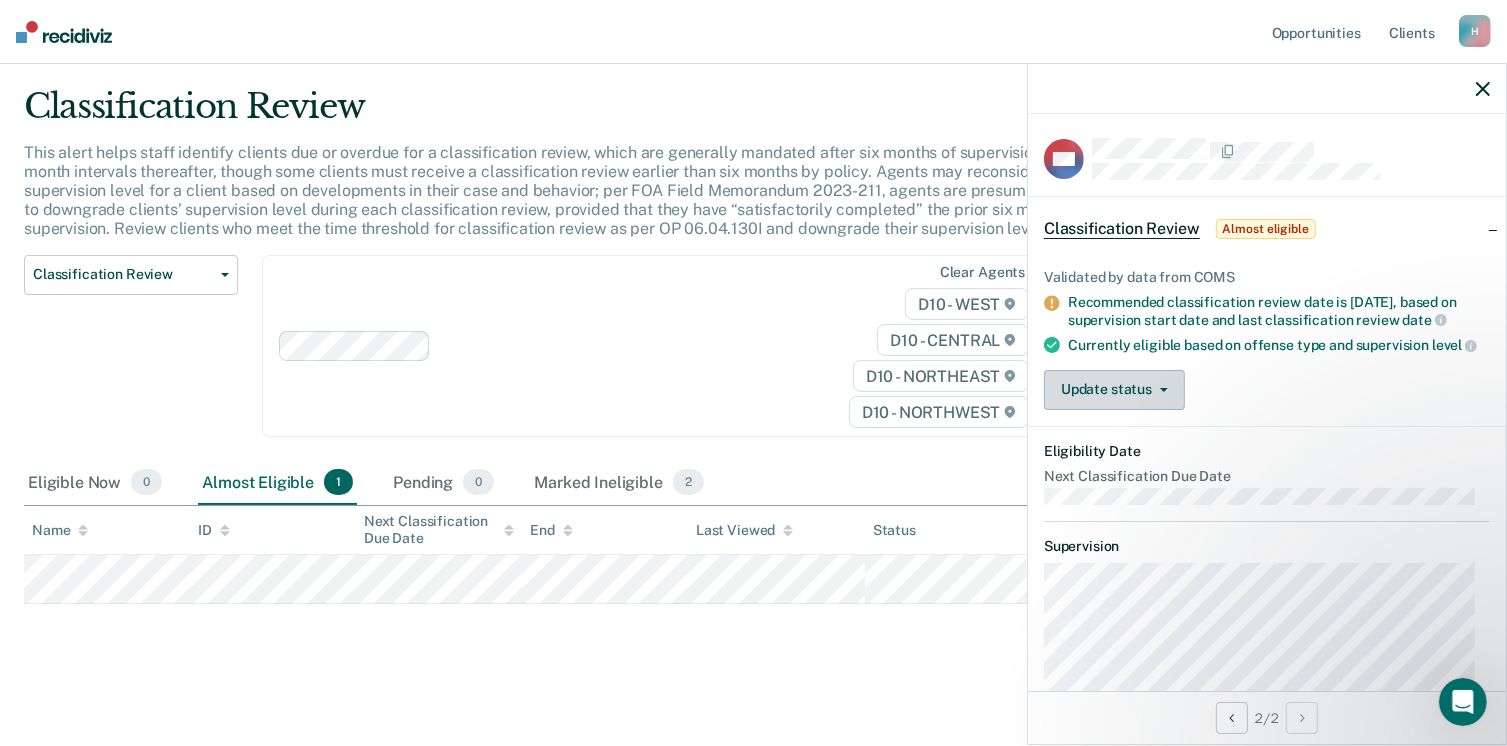 click on "Update status" at bounding box center (1114, 390) 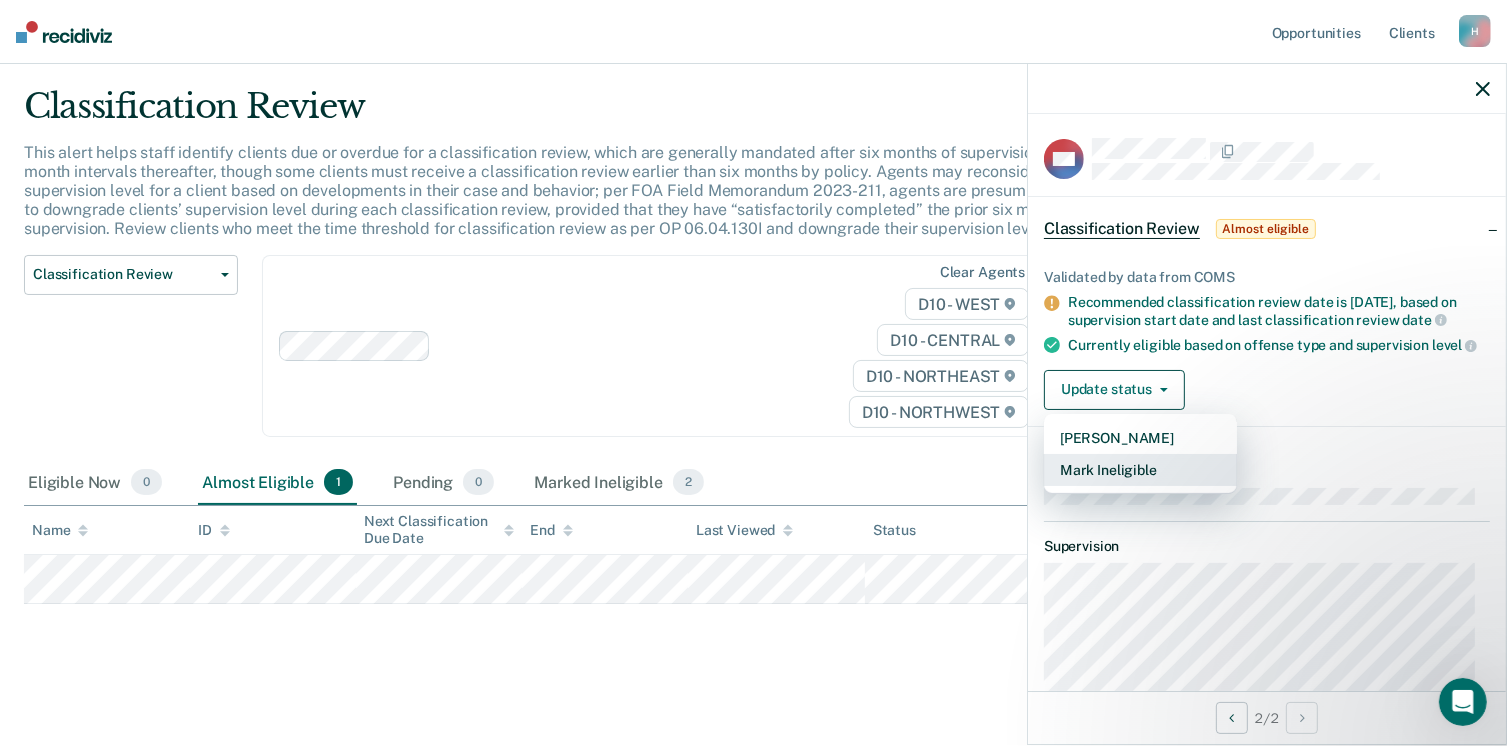 click on "Mark Ineligible" at bounding box center [1140, 470] 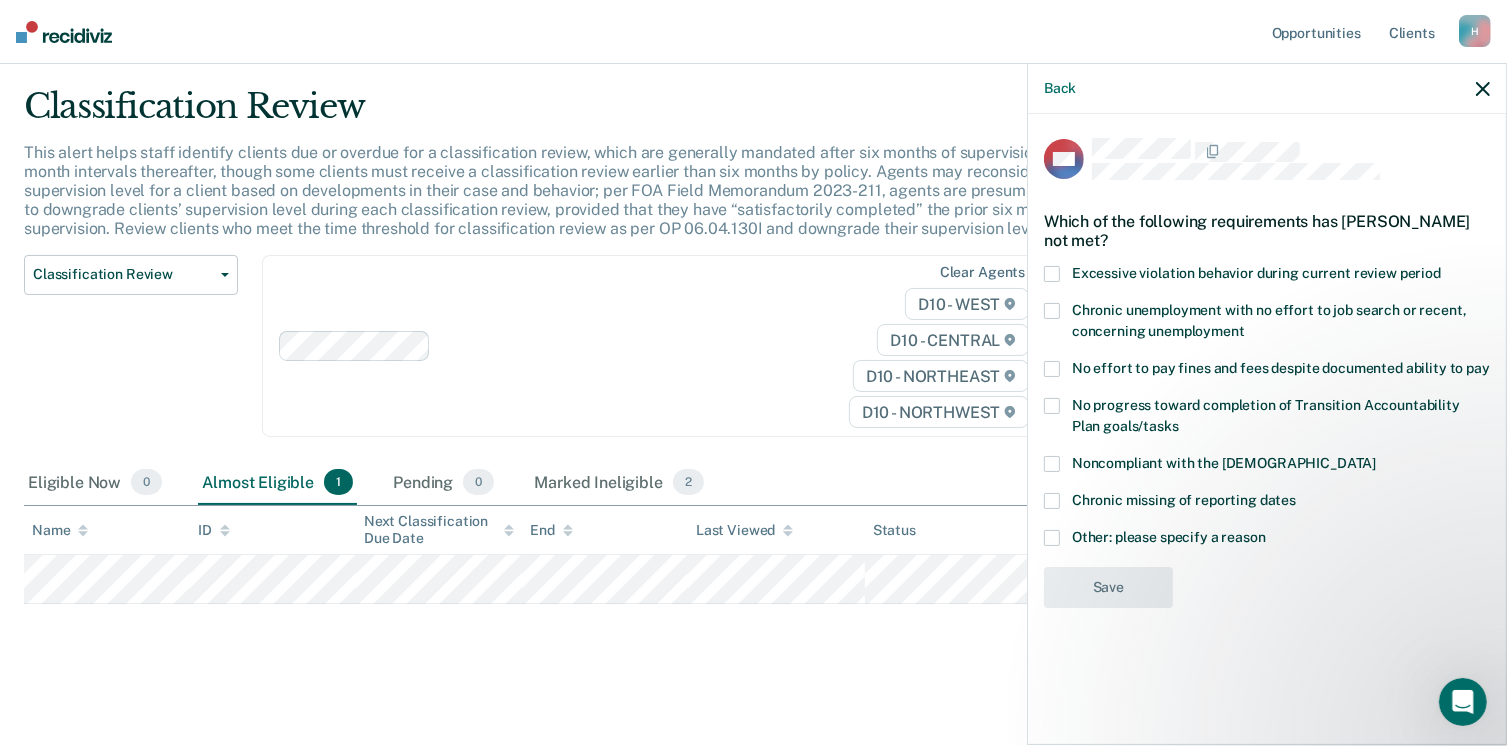 click at bounding box center [1052, 538] 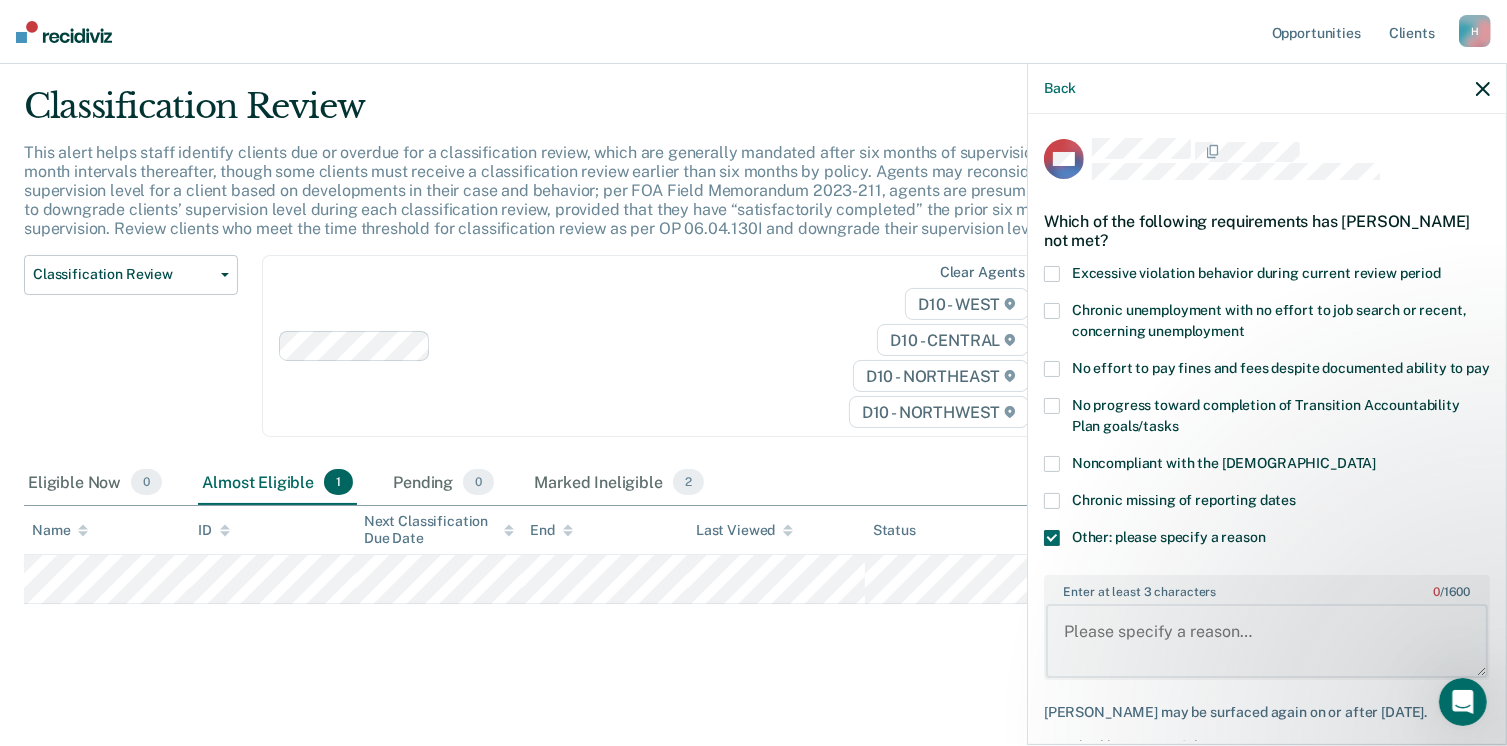 click on "Enter at least 3 characters 0  /  1600" at bounding box center [1267, 641] 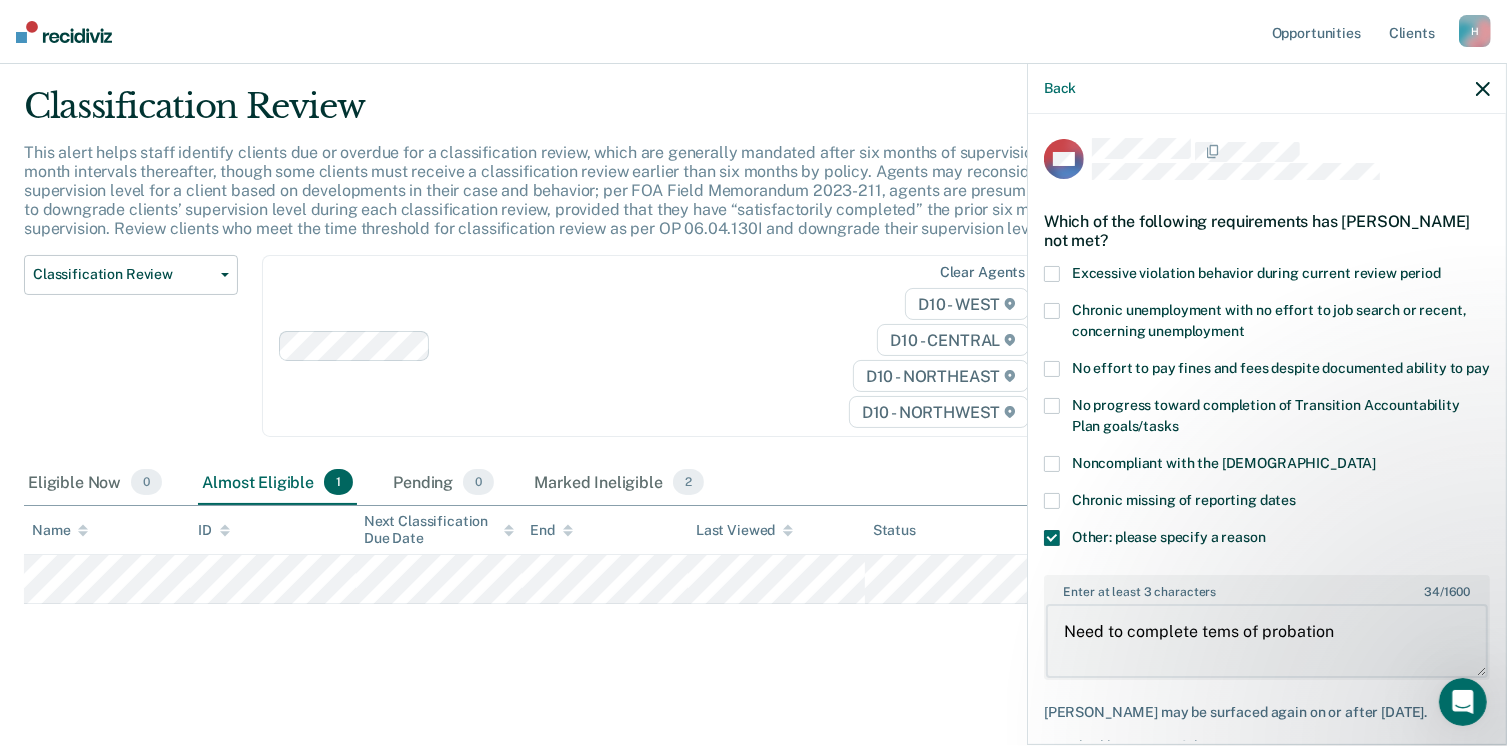 drag, startPoint x: 1213, startPoint y: 644, endPoint x: 1237, endPoint y: 710, distance: 70.2282 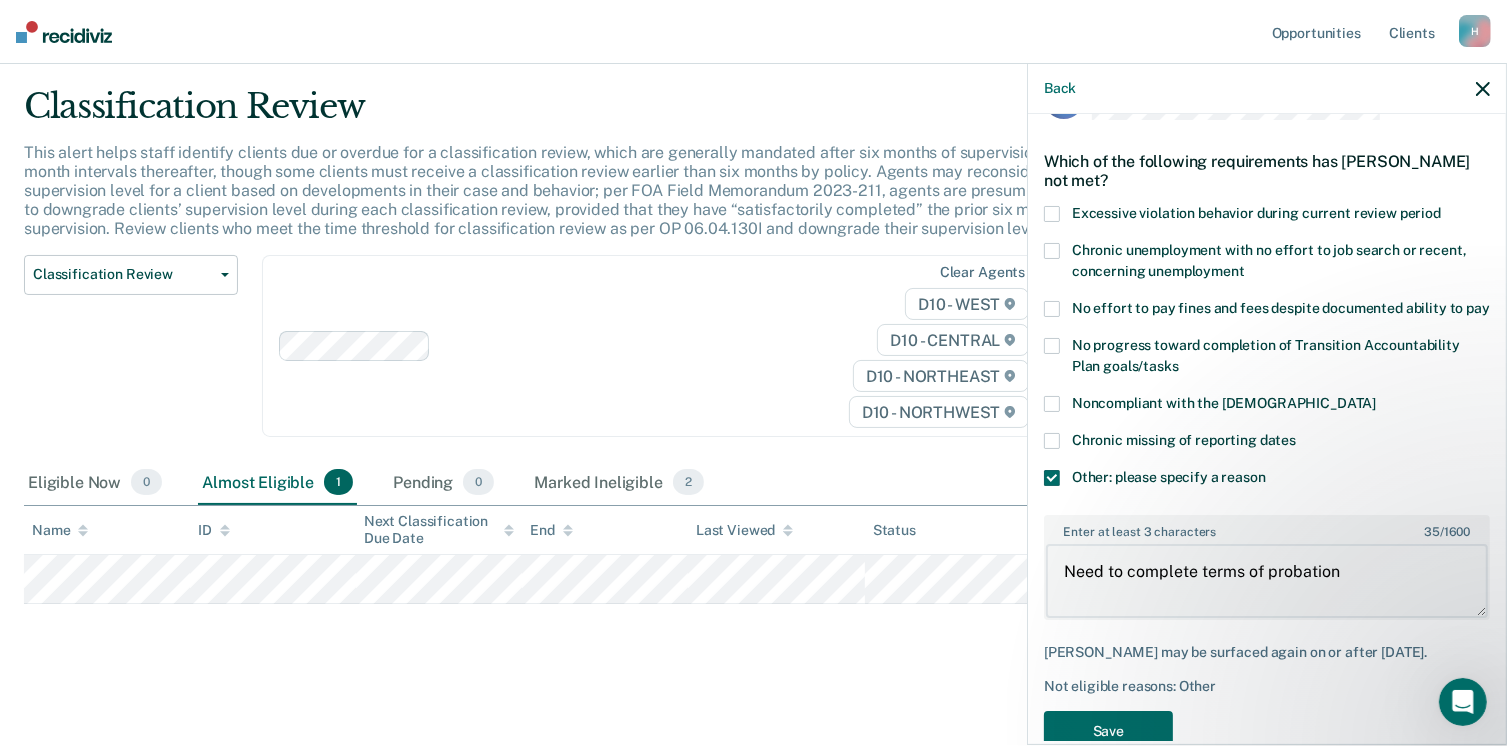 scroll, scrollTop: 123, scrollLeft: 0, axis: vertical 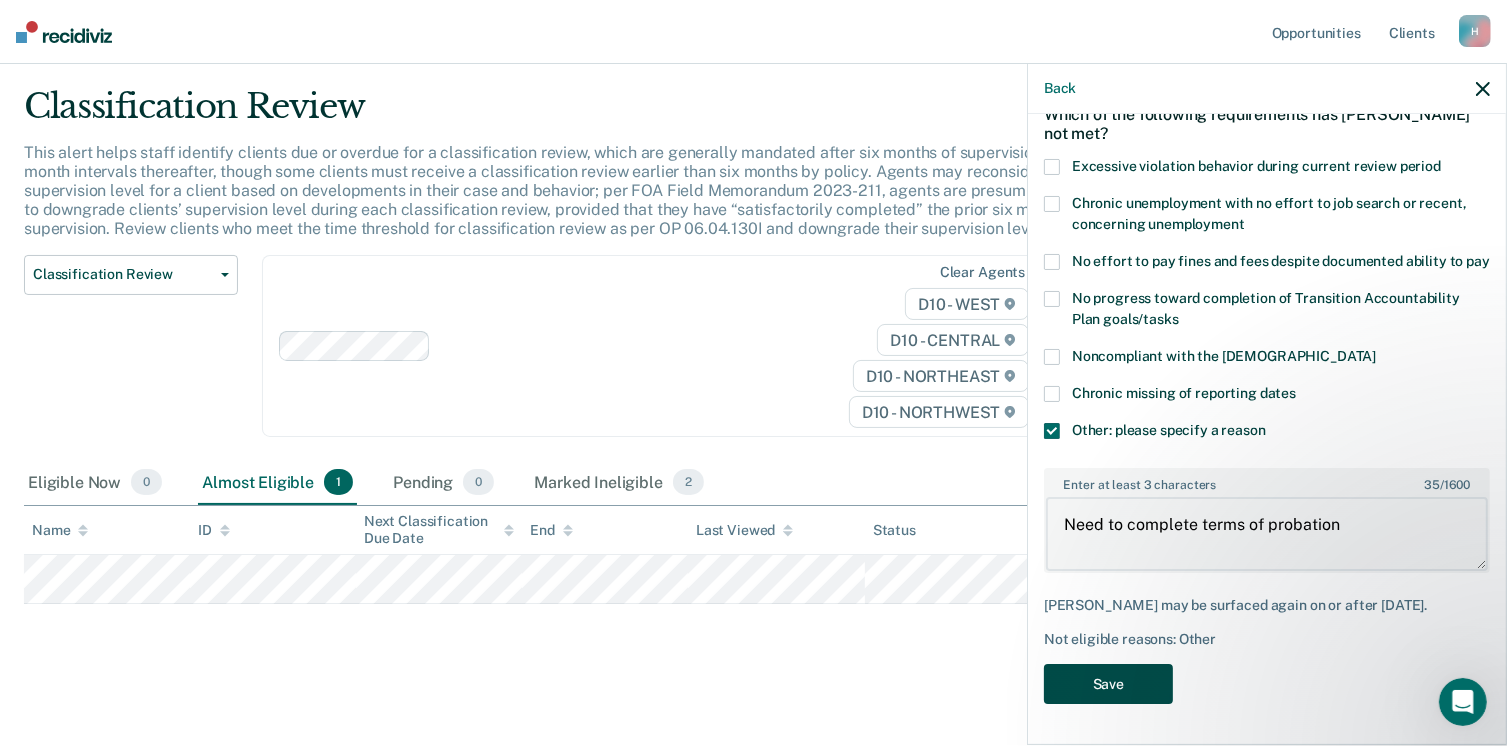type on "Need to complete terms of probation" 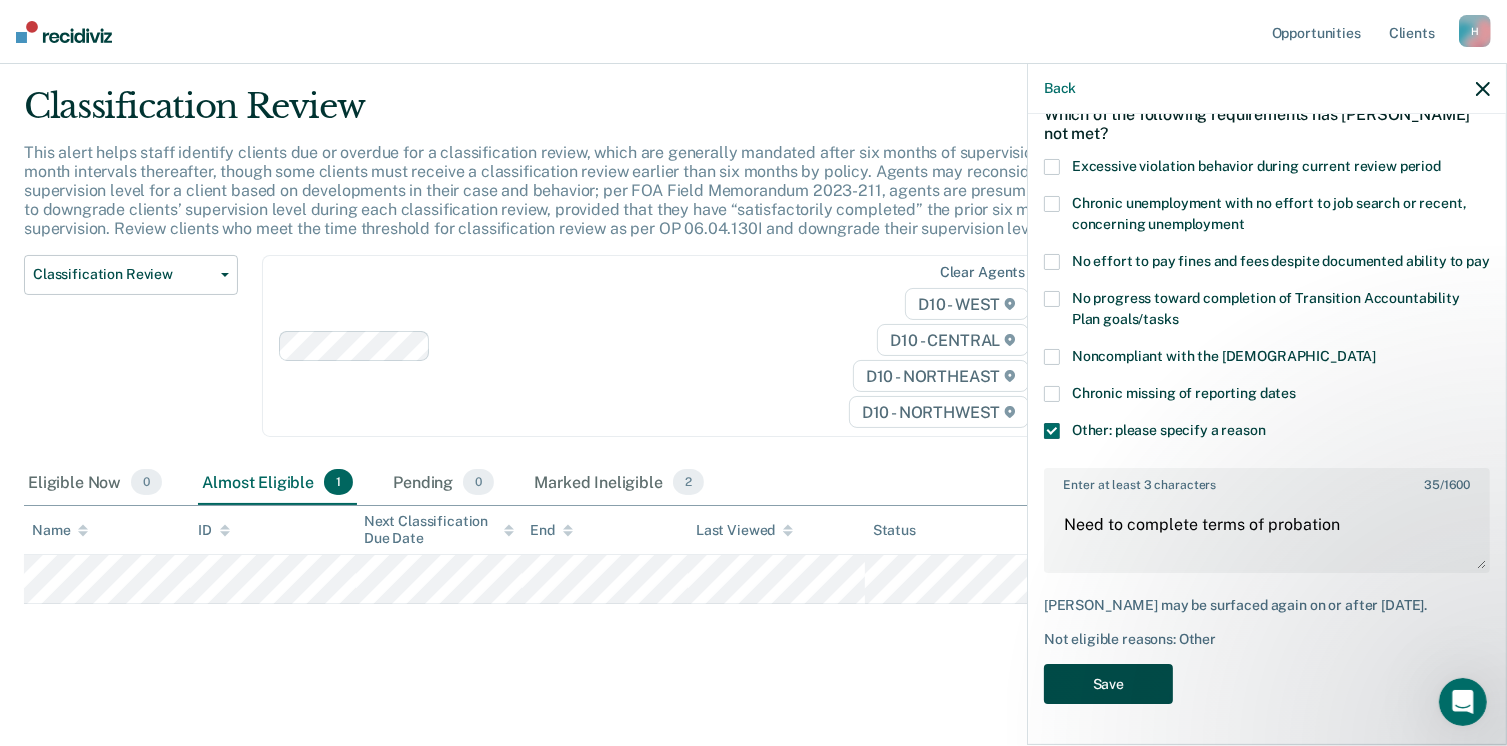 click on "Save" at bounding box center [1108, 684] 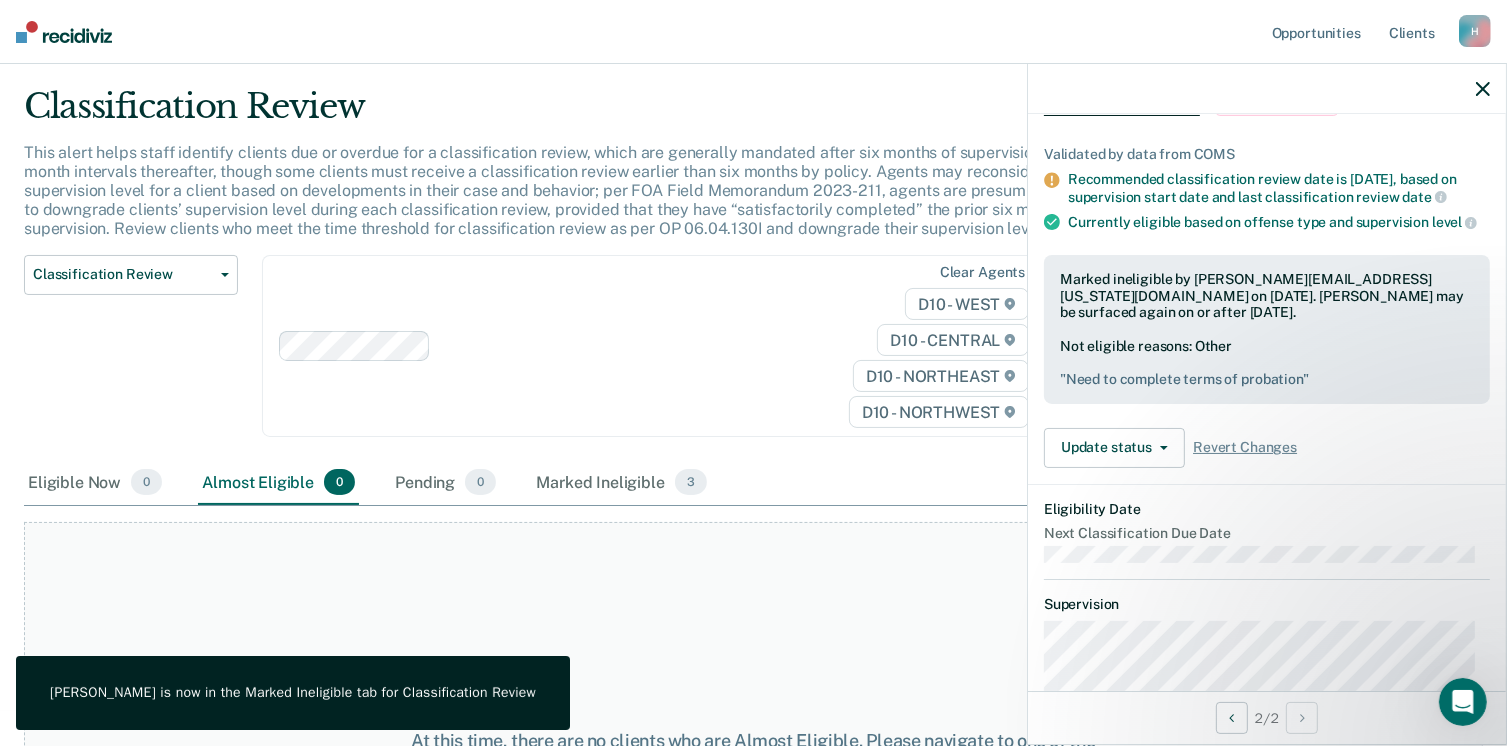 click 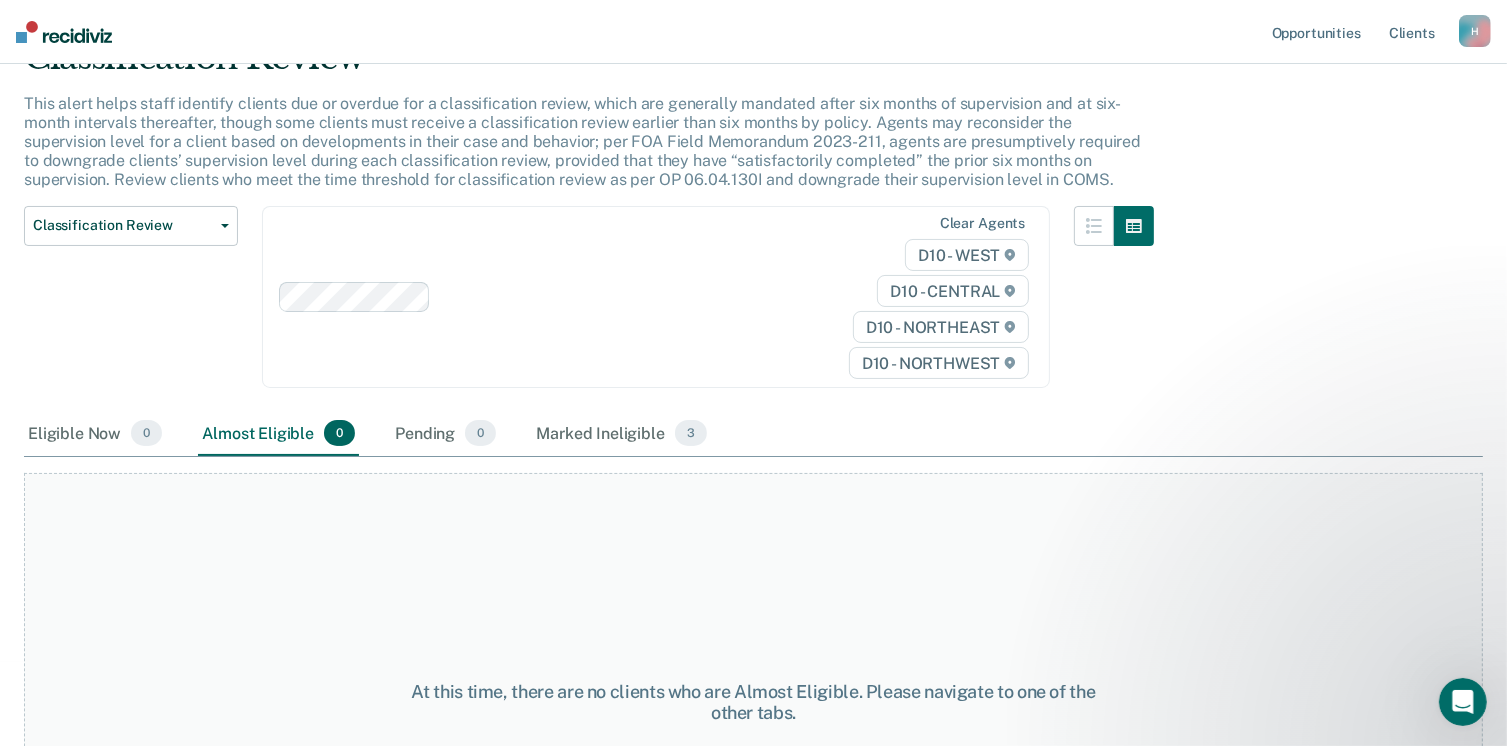scroll, scrollTop: 0, scrollLeft: 0, axis: both 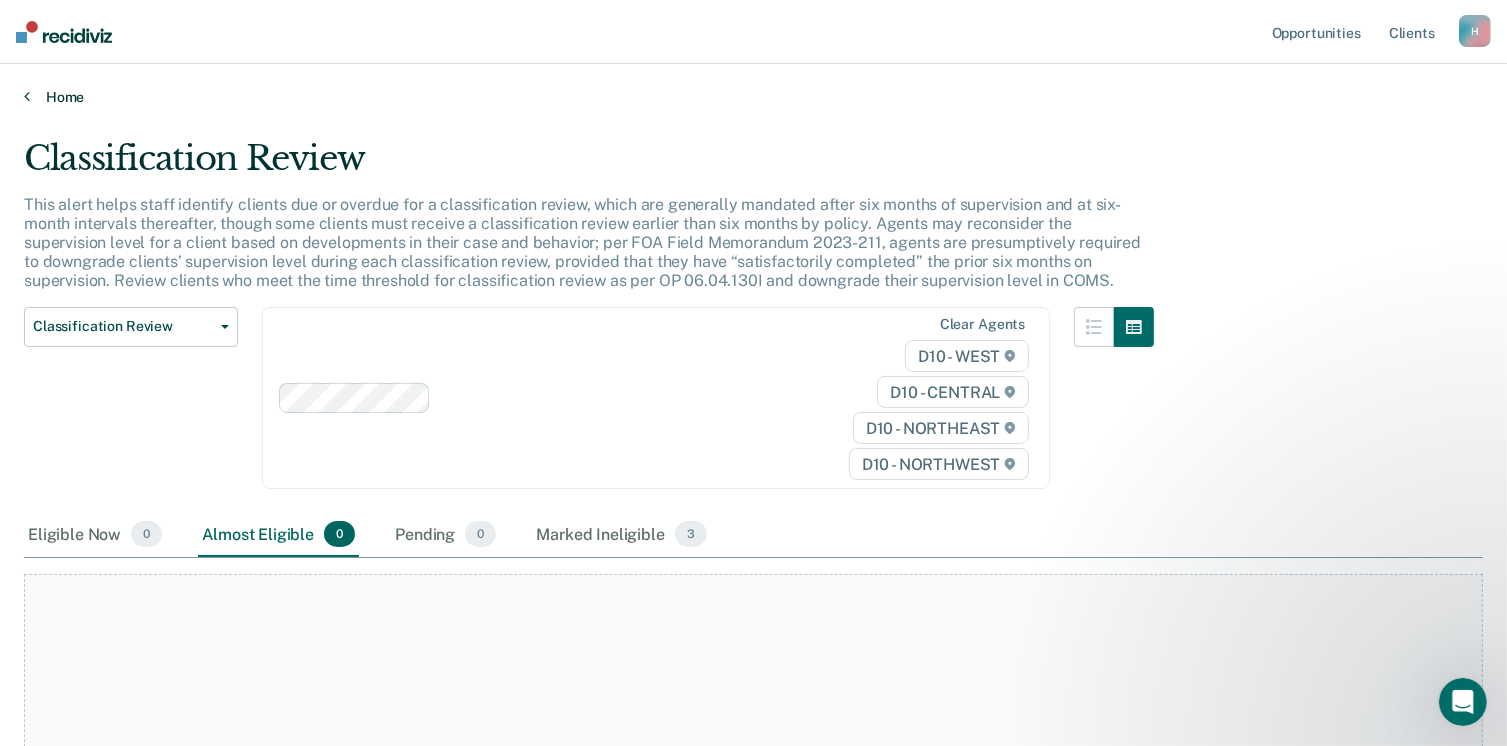 click on "Home" at bounding box center (753, 97) 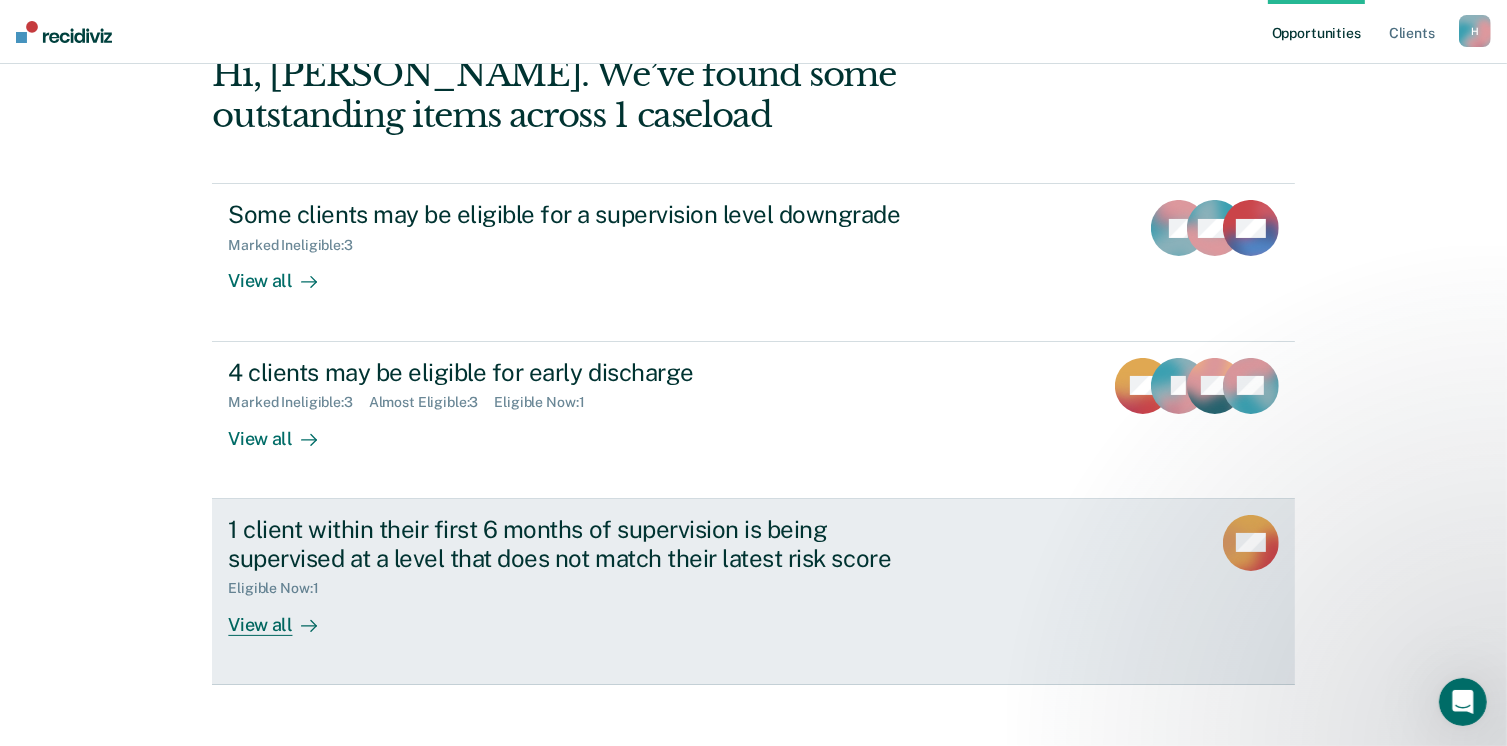 scroll, scrollTop: 272, scrollLeft: 0, axis: vertical 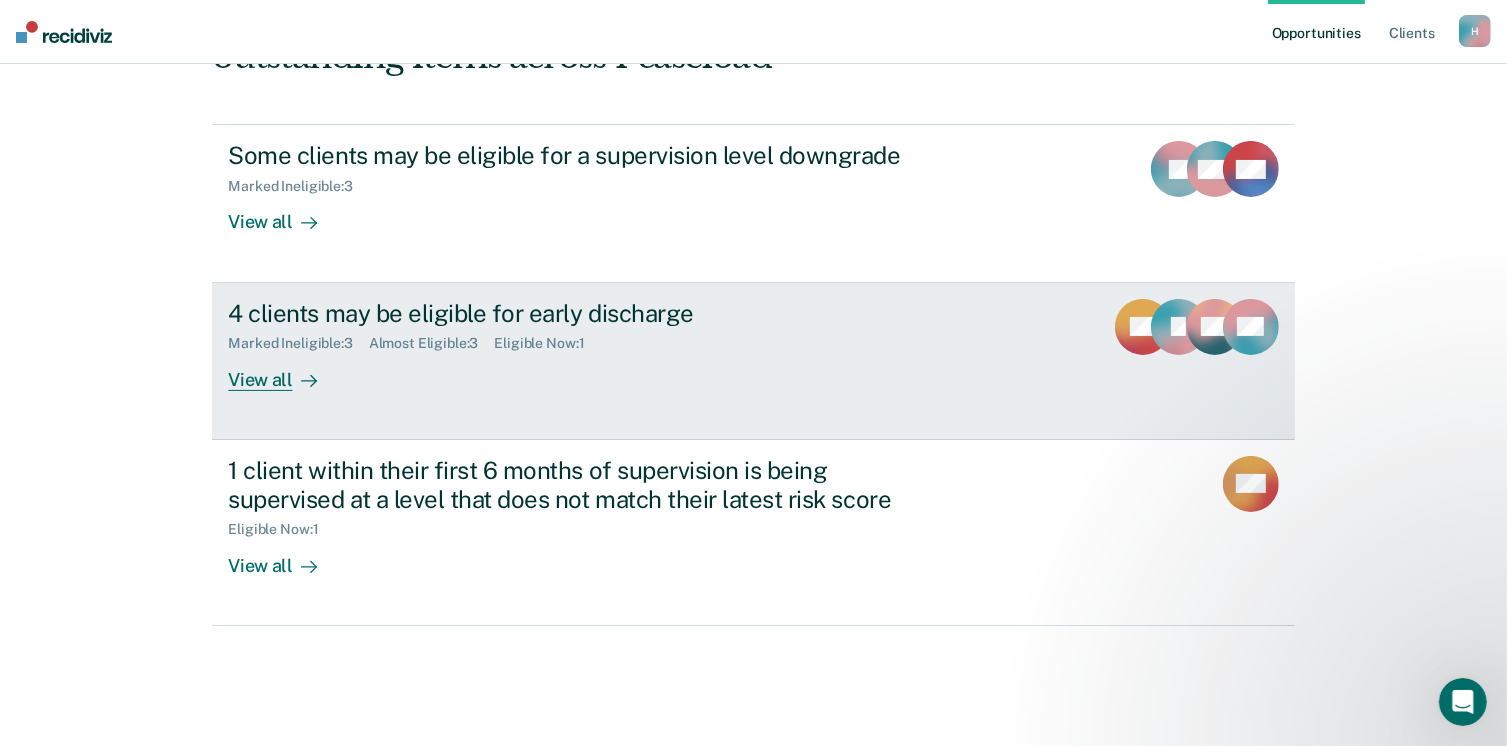 click on "4 clients may be eligible for early discharge" at bounding box center [579, 313] 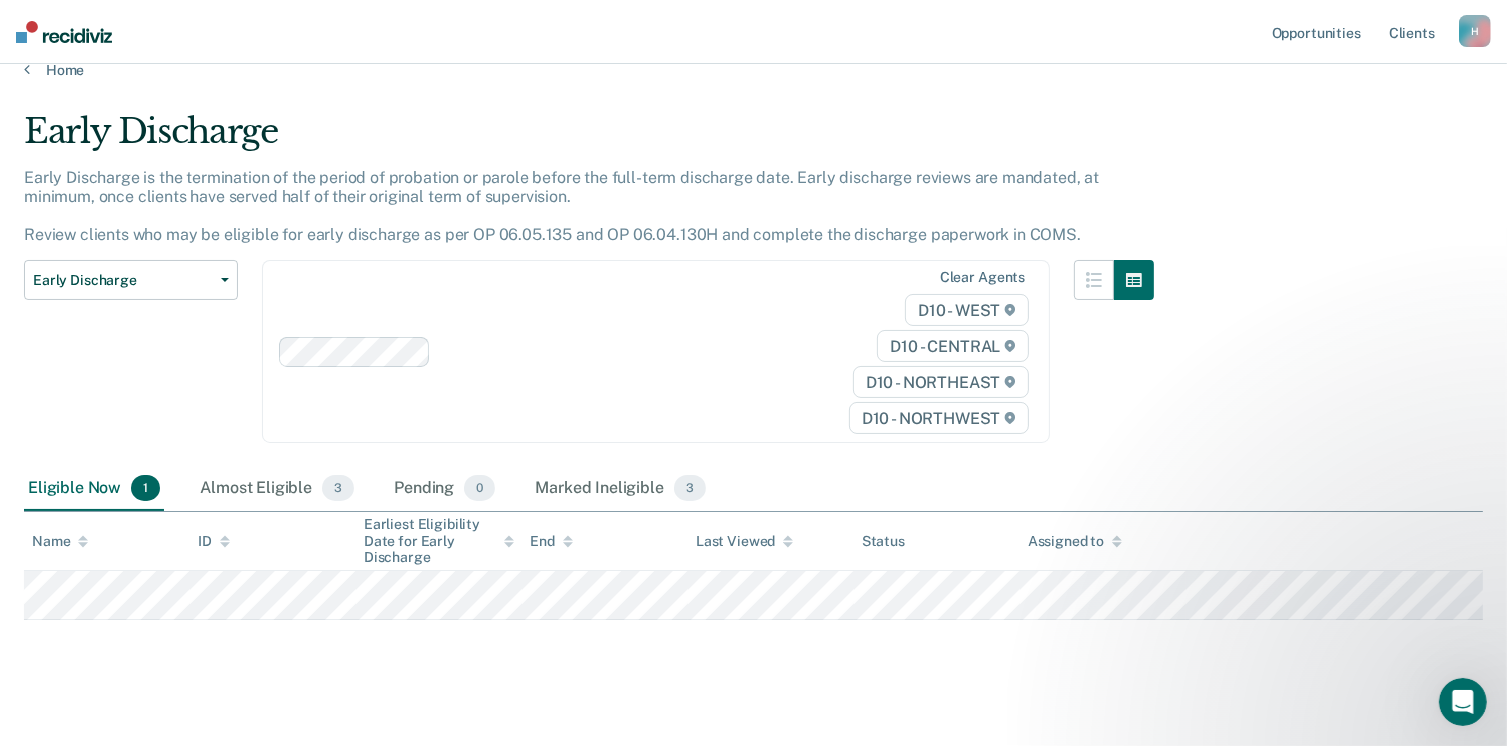 scroll, scrollTop: 42, scrollLeft: 0, axis: vertical 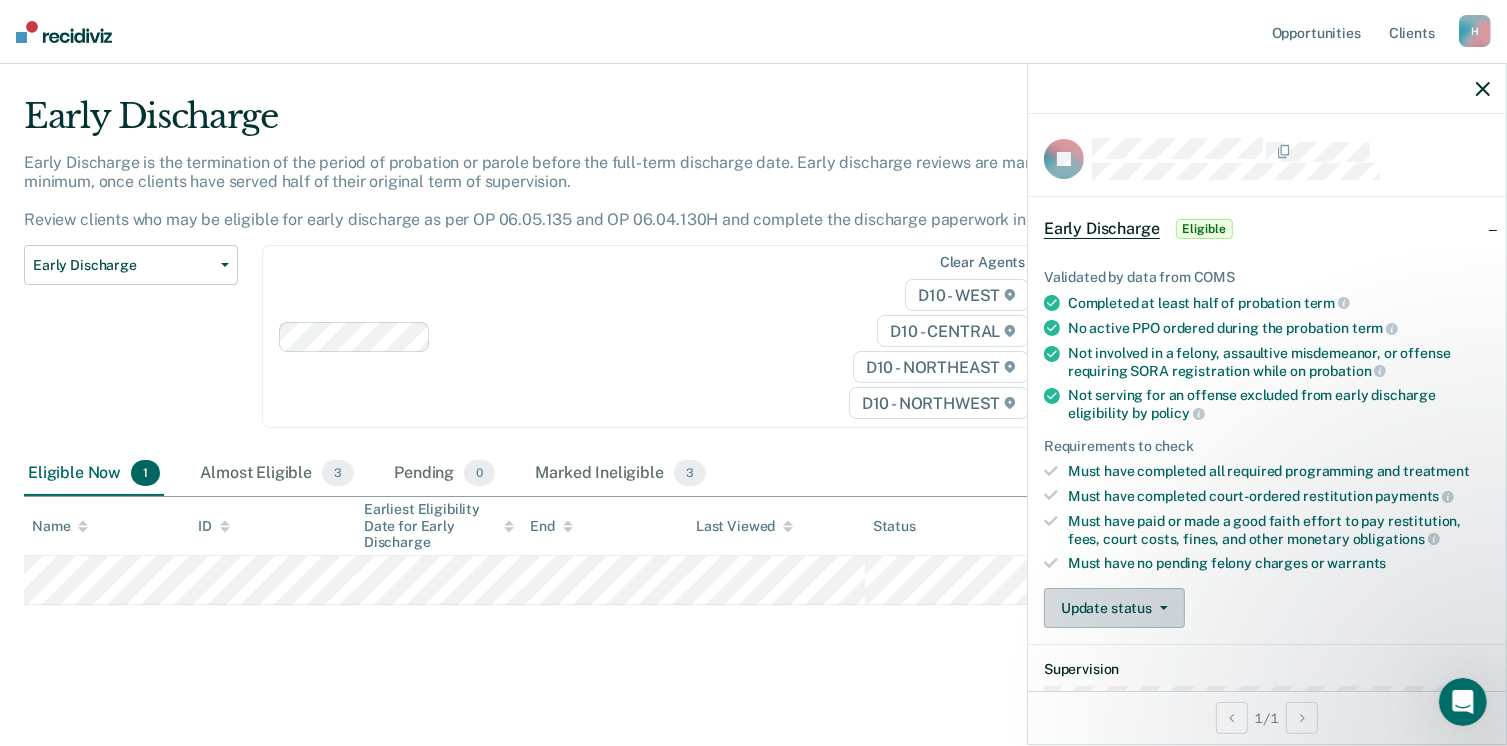 click on "Update status" at bounding box center (1114, 608) 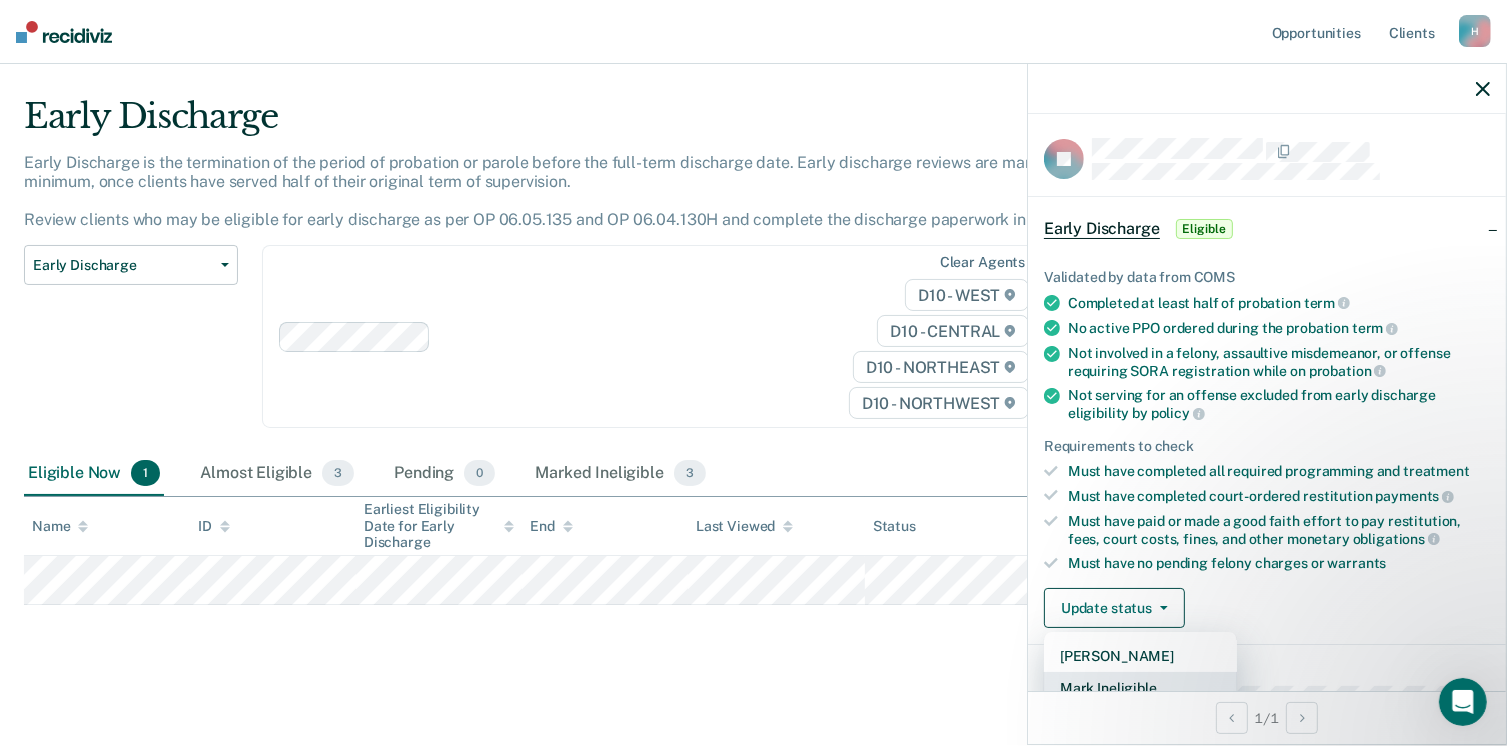 scroll, scrollTop: 5, scrollLeft: 0, axis: vertical 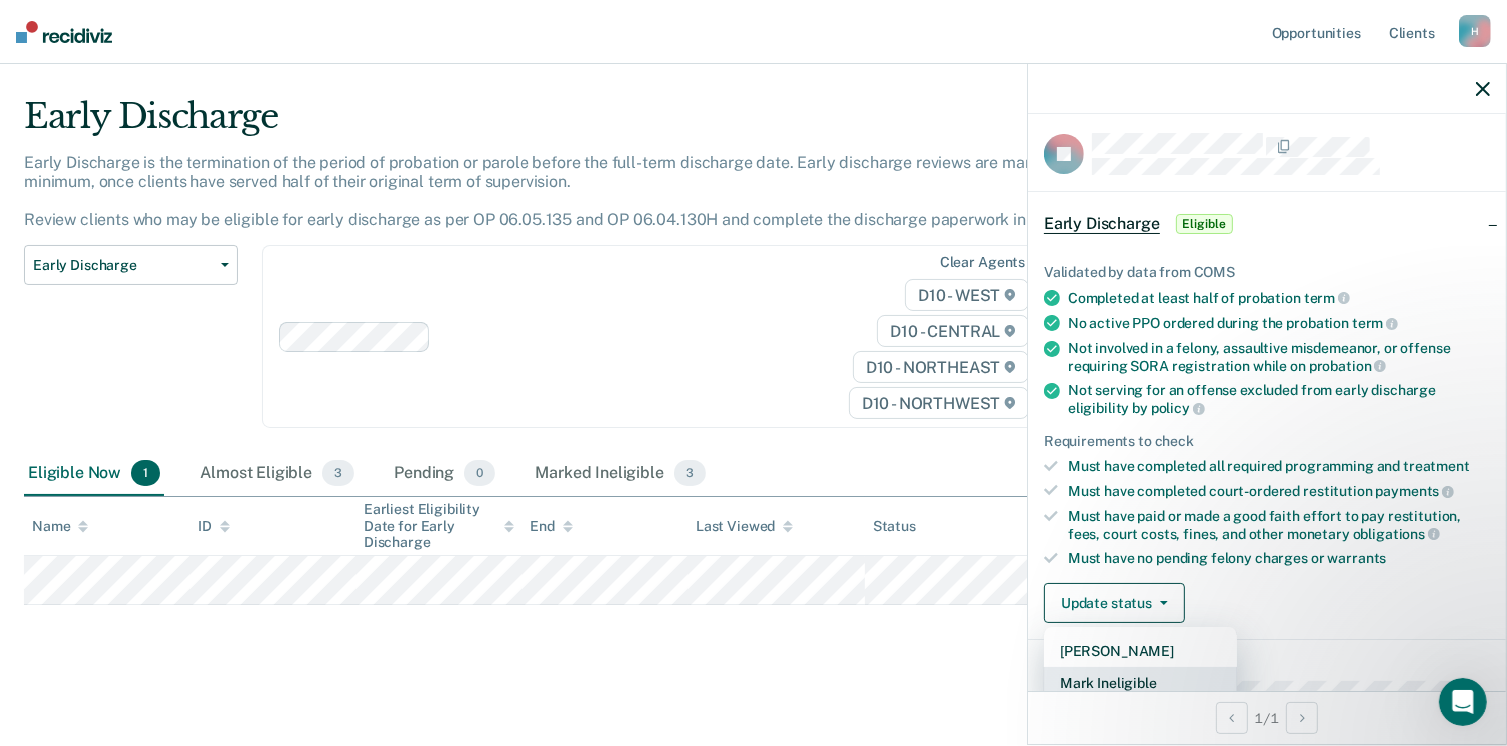 click on "Mark Ineligible" at bounding box center [1140, 683] 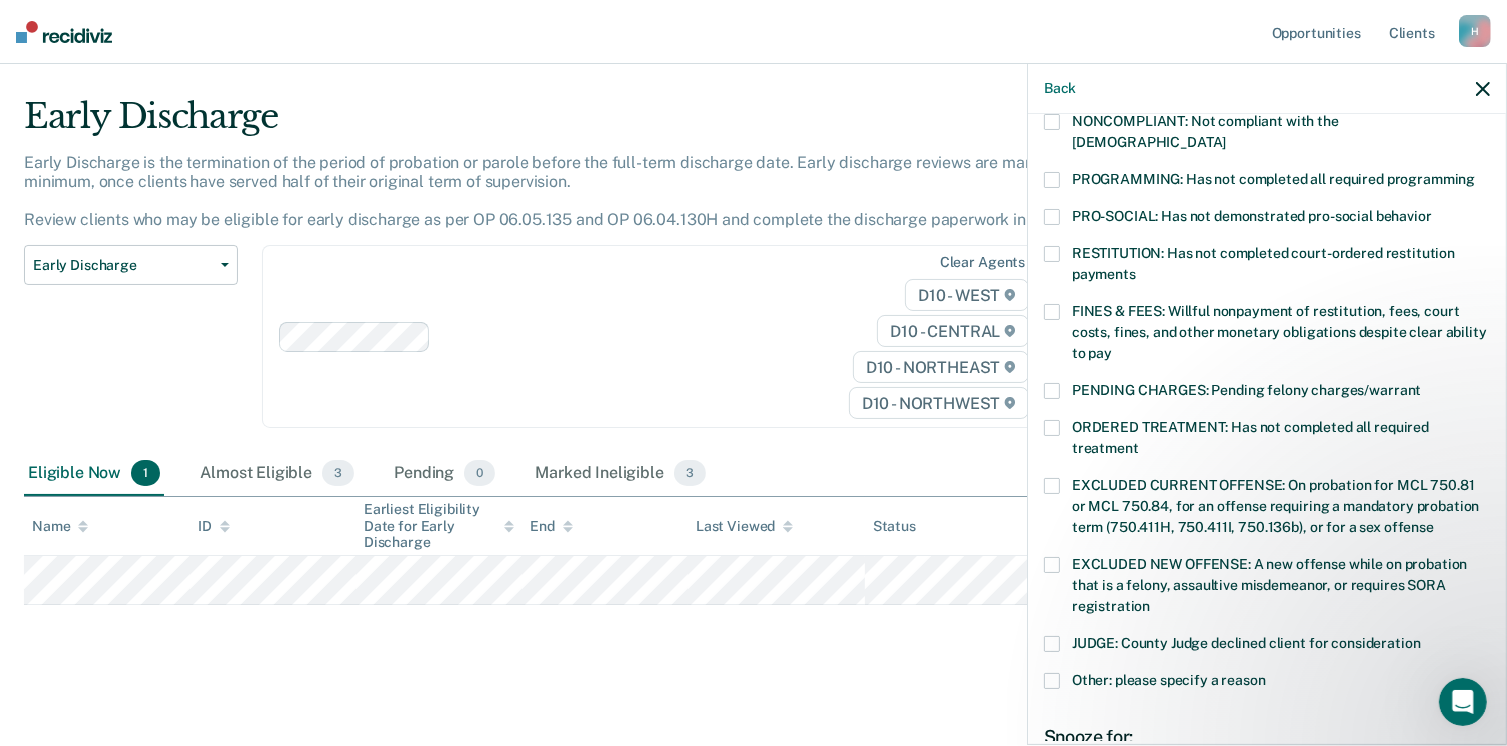 scroll, scrollTop: 305, scrollLeft: 0, axis: vertical 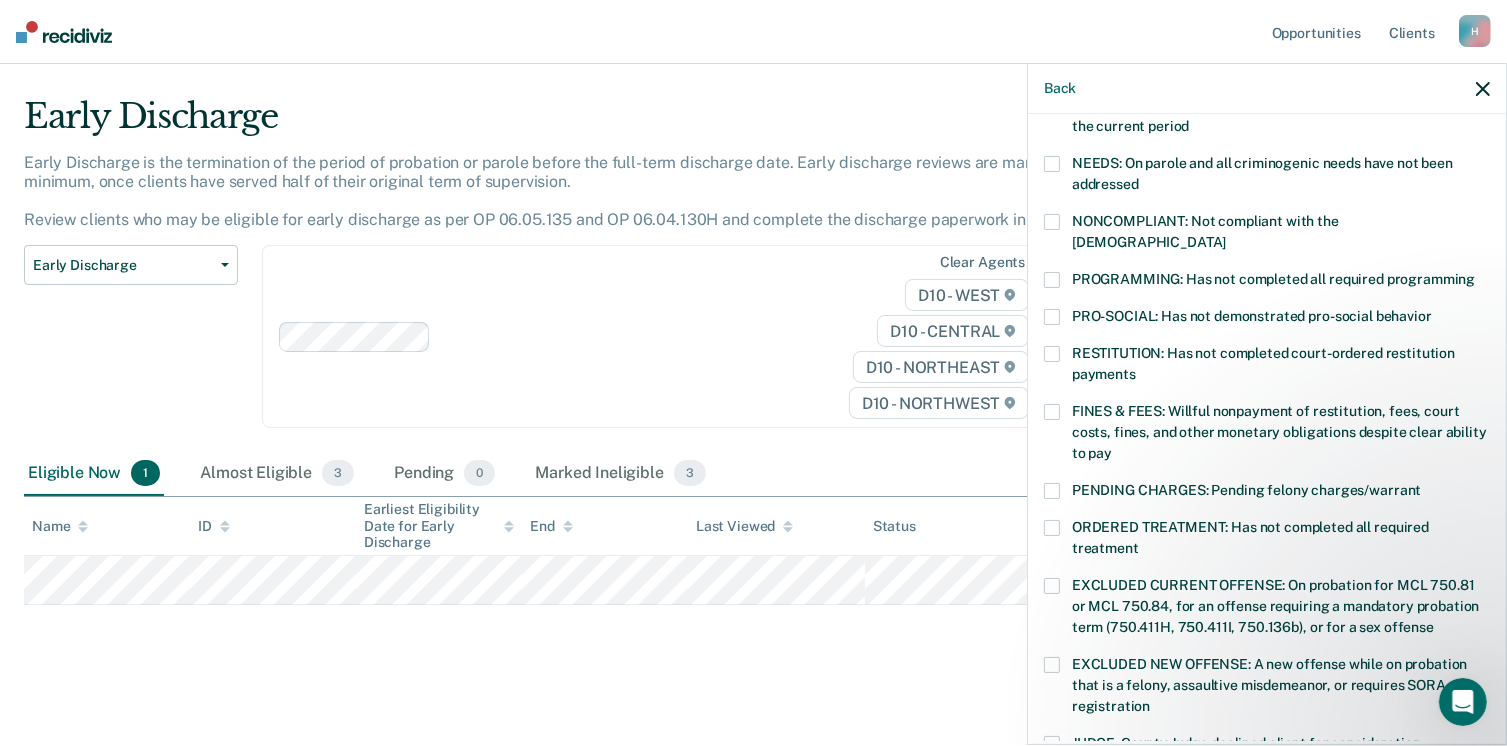 click at bounding box center [1052, 280] 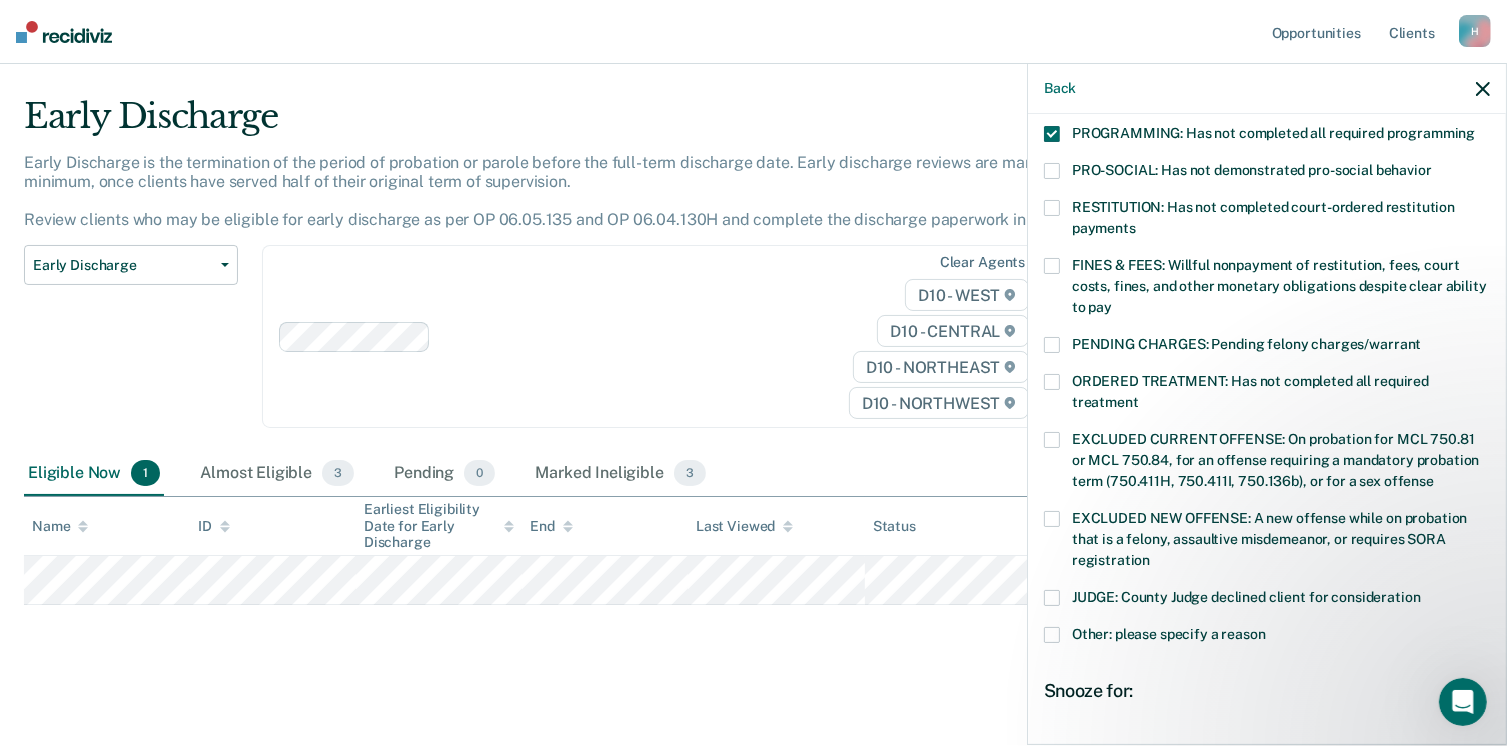scroll, scrollTop: 647, scrollLeft: 0, axis: vertical 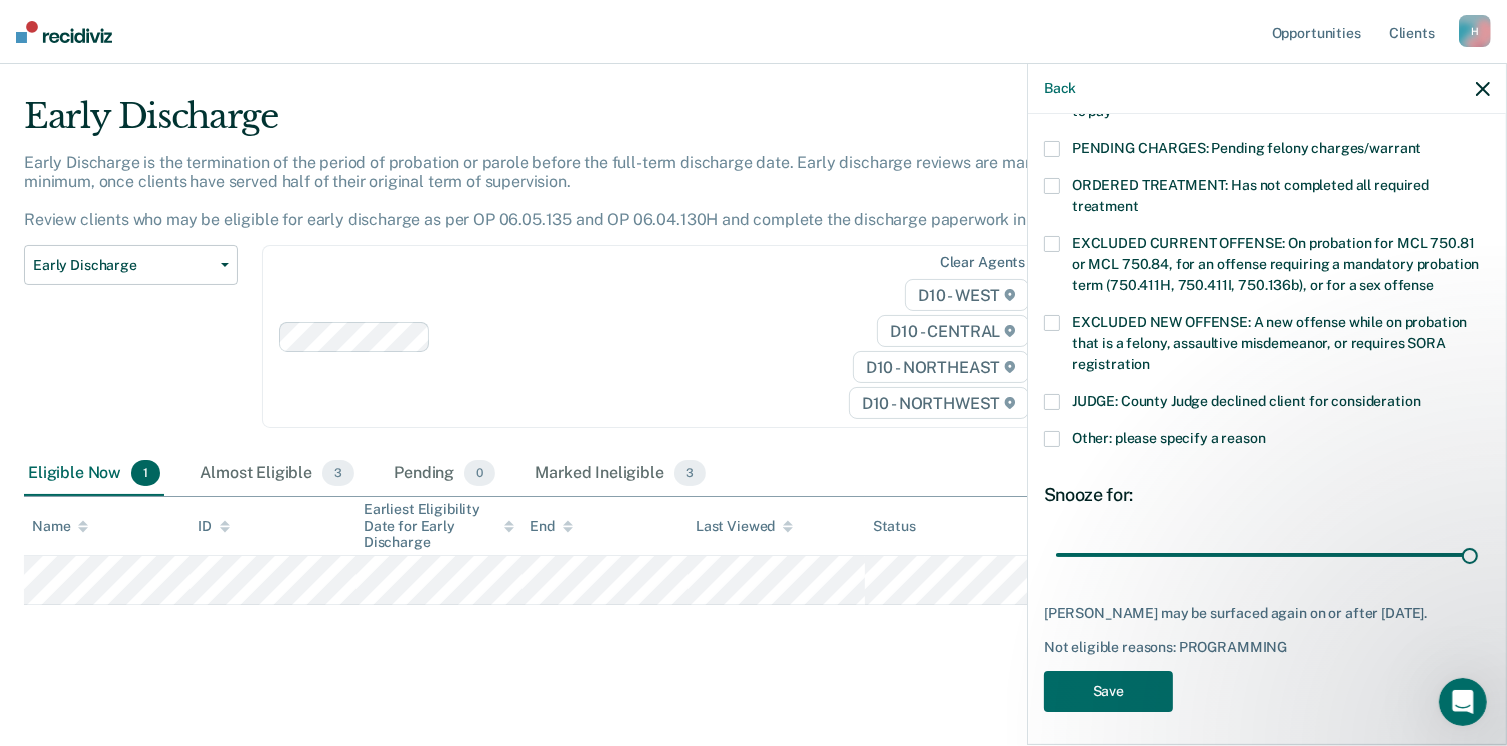 drag, startPoint x: 1191, startPoint y: 533, endPoint x: 1464, endPoint y: 557, distance: 274.05292 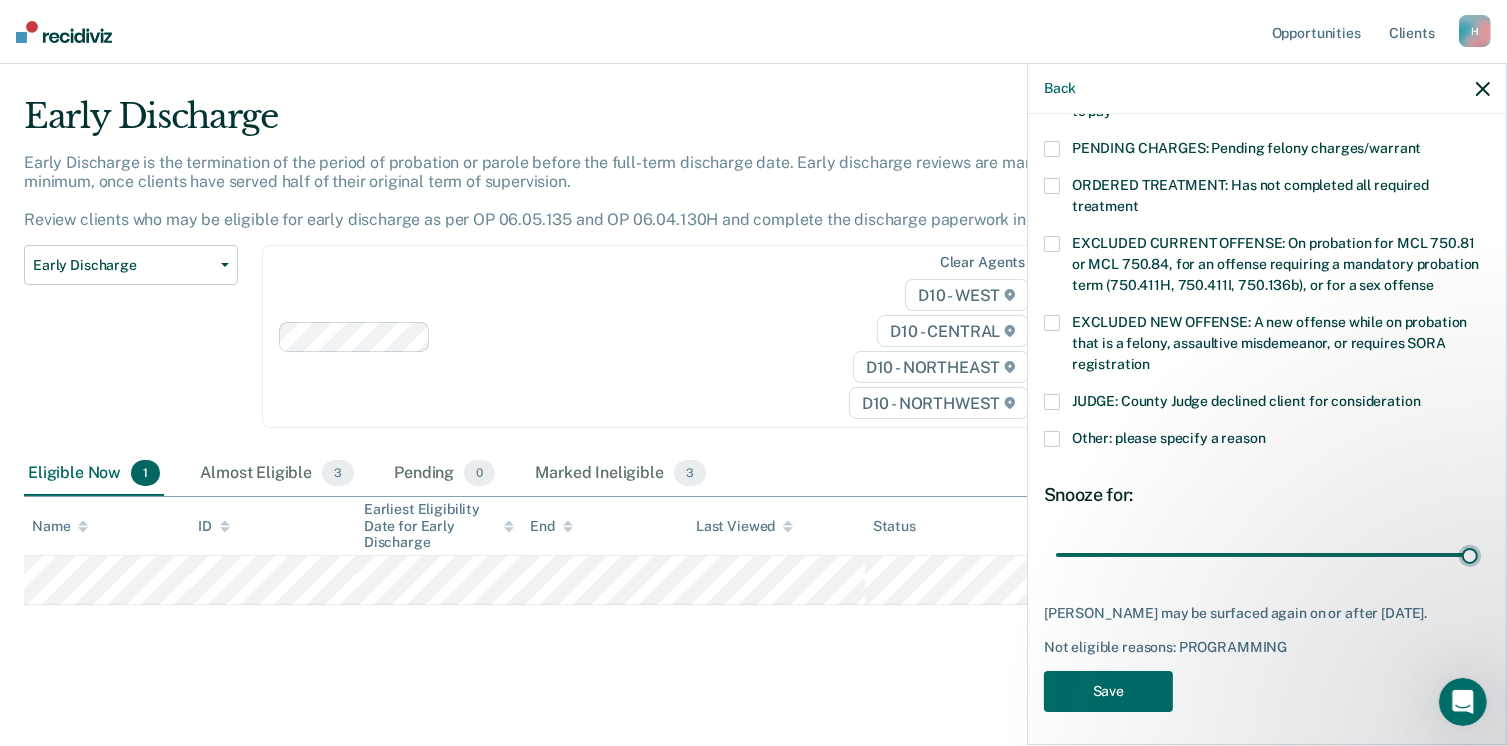 type on "90" 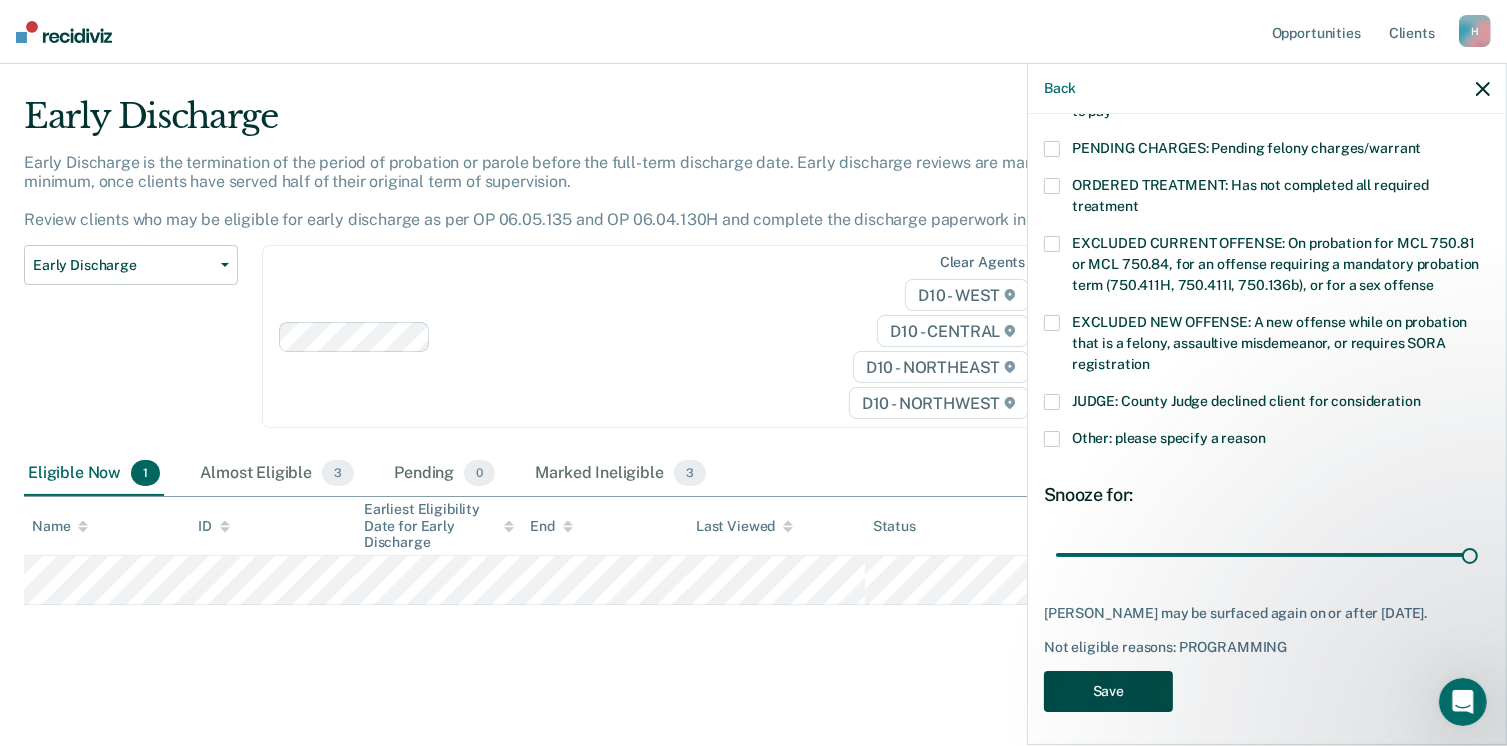 click on "Save" at bounding box center (1108, 691) 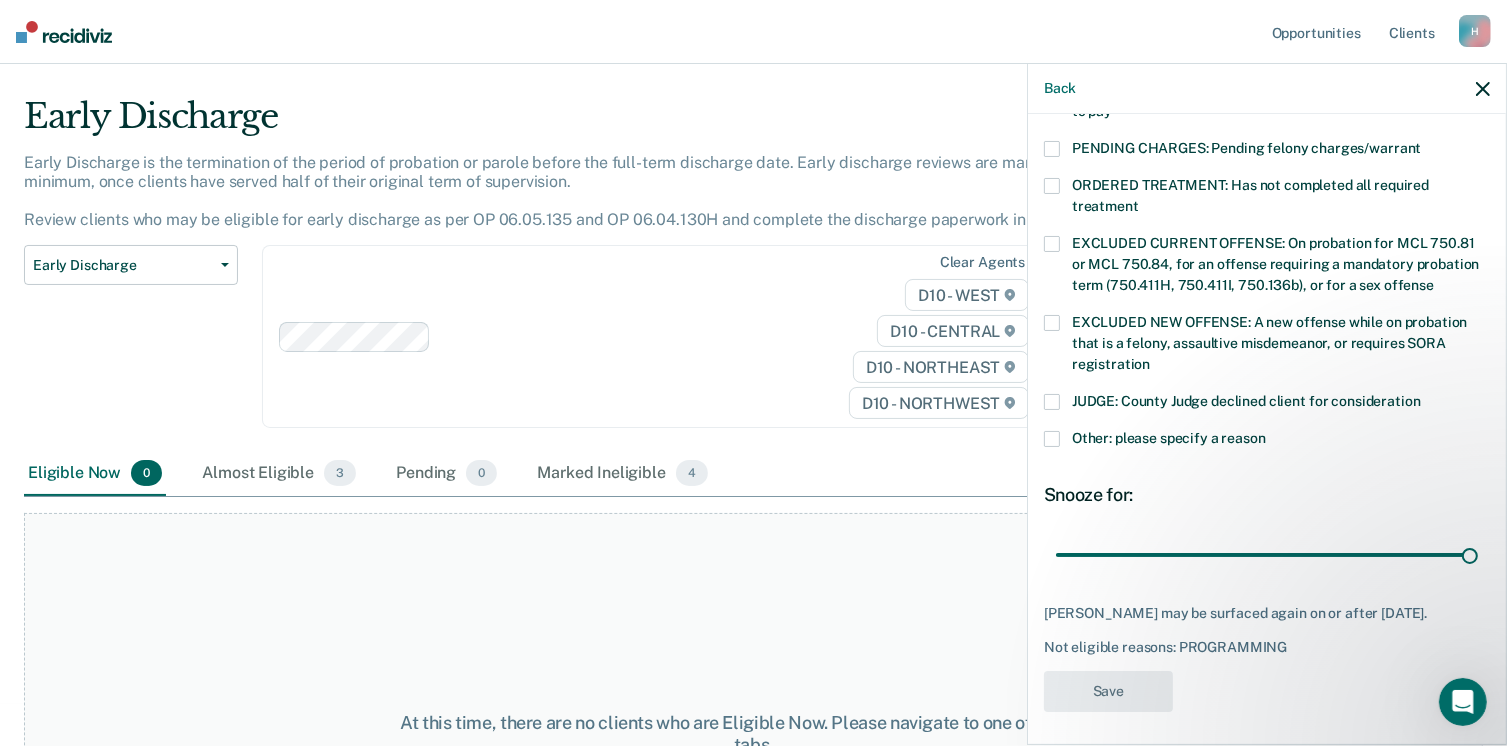 scroll, scrollTop: 540, scrollLeft: 0, axis: vertical 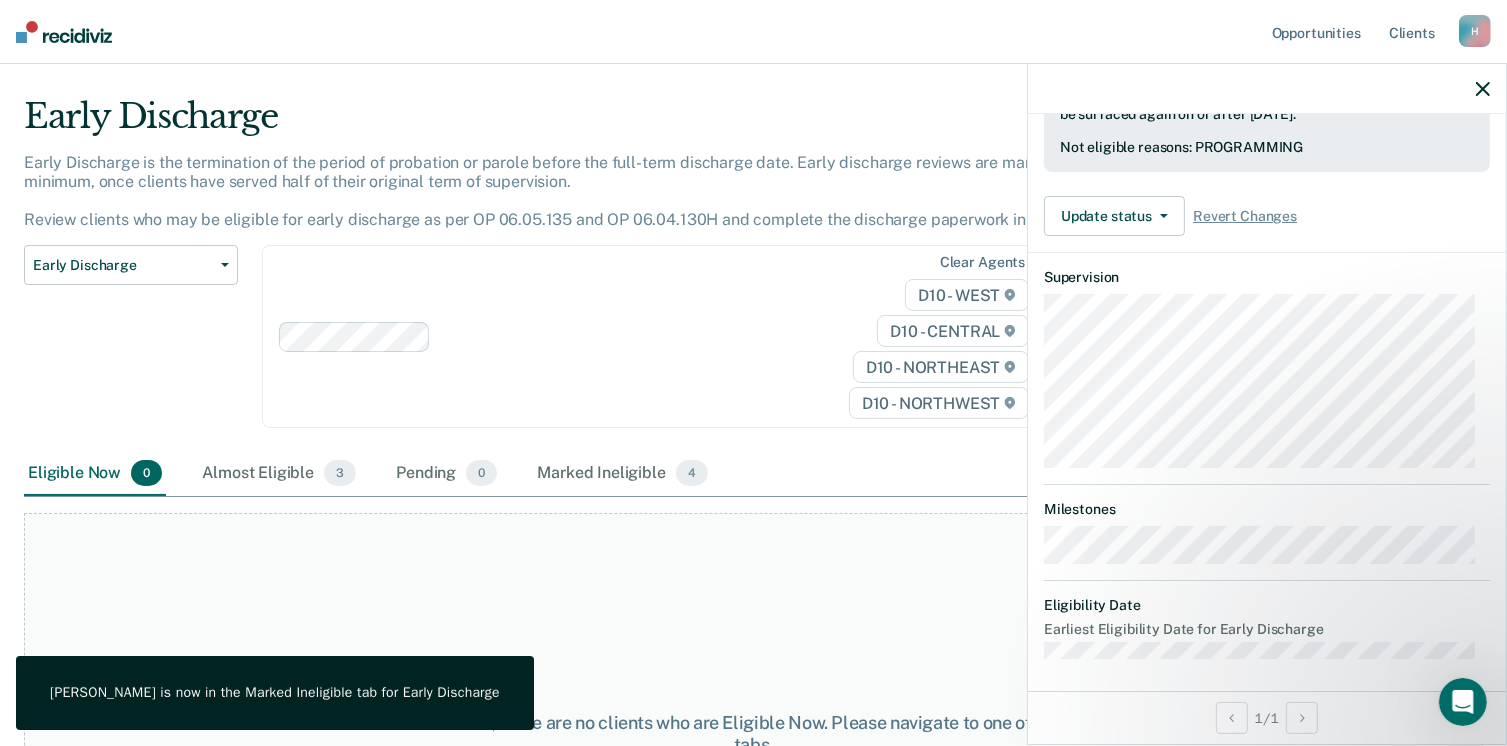 click on "At this time, there are no clients who are Eligible Now. Please navigate to one of the other tabs." at bounding box center (753, 734) 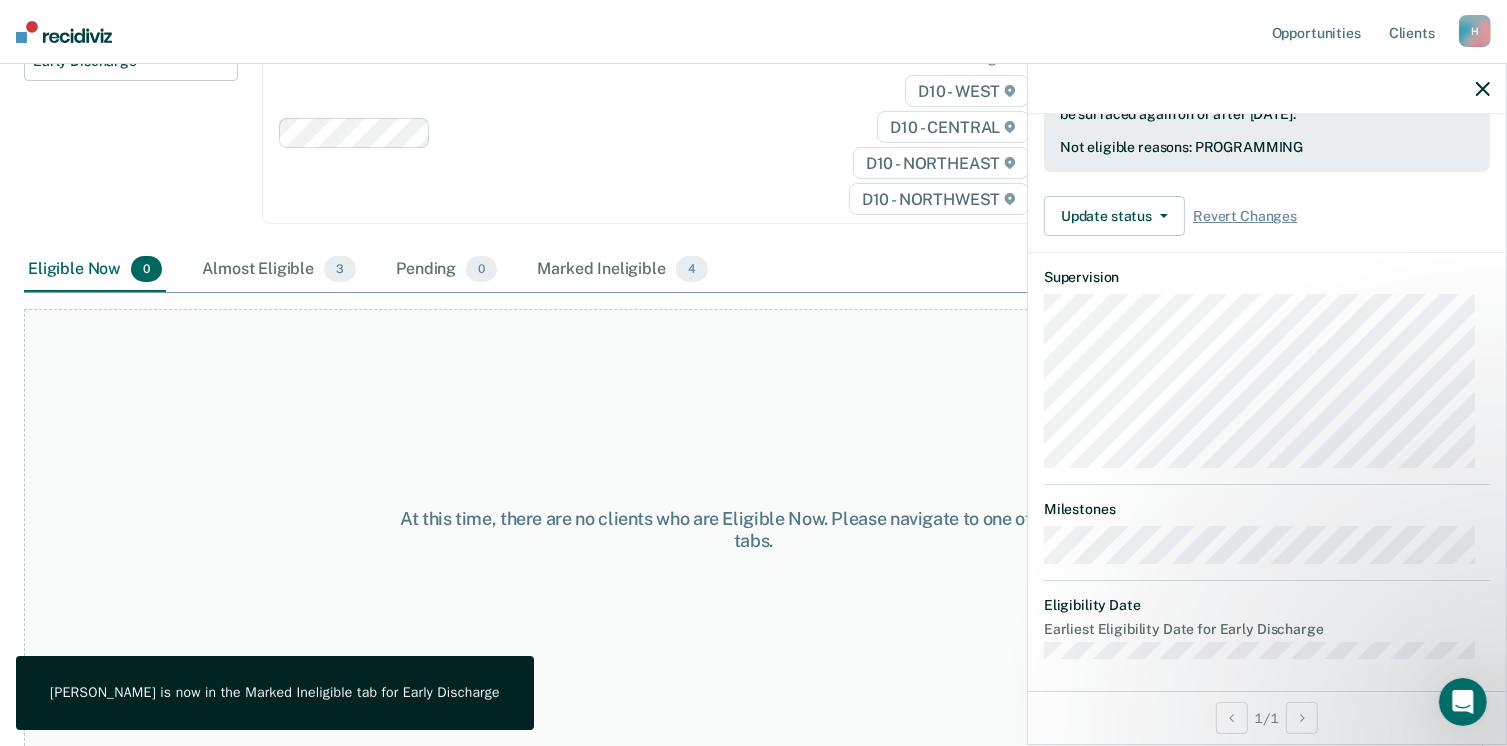 scroll, scrollTop: 248, scrollLeft: 0, axis: vertical 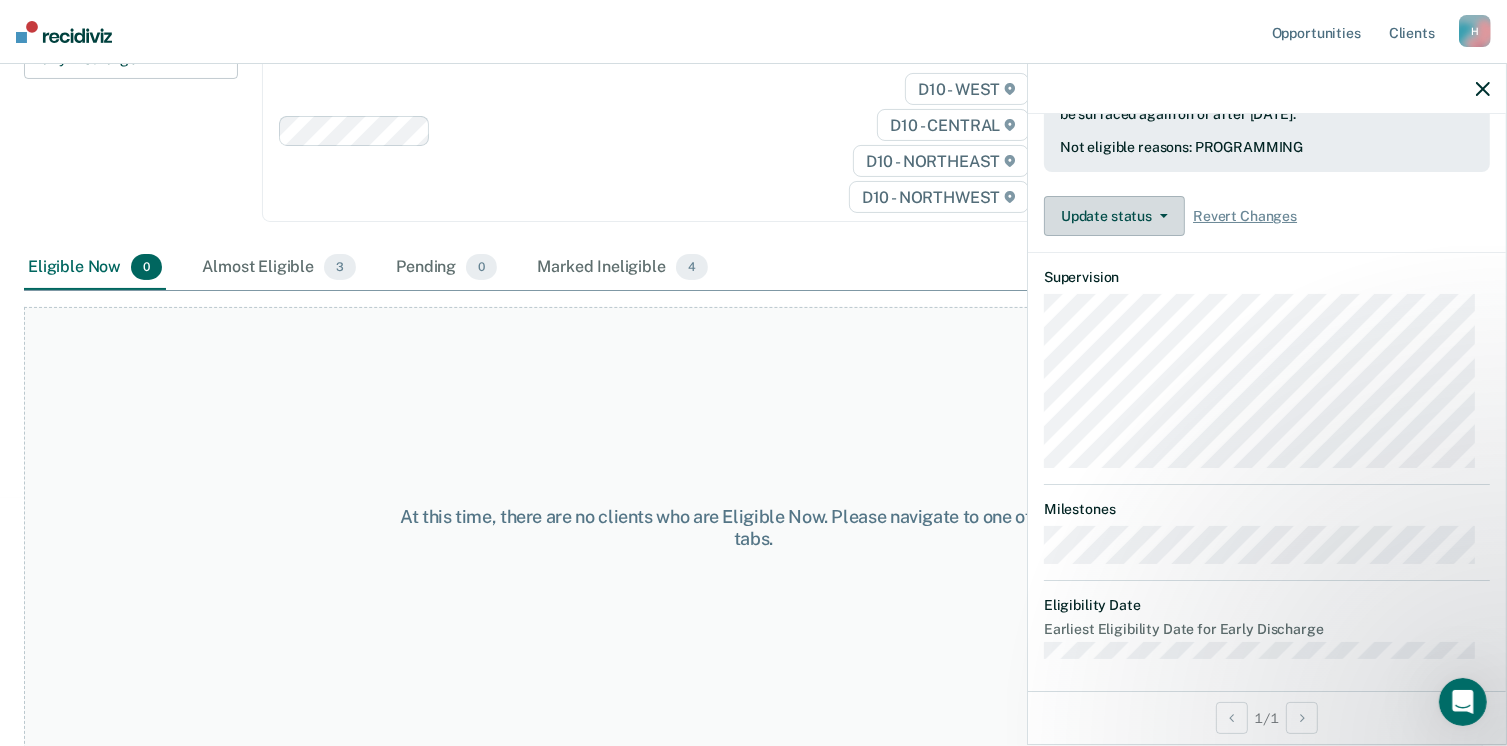click on "Update status" at bounding box center (1114, 216) 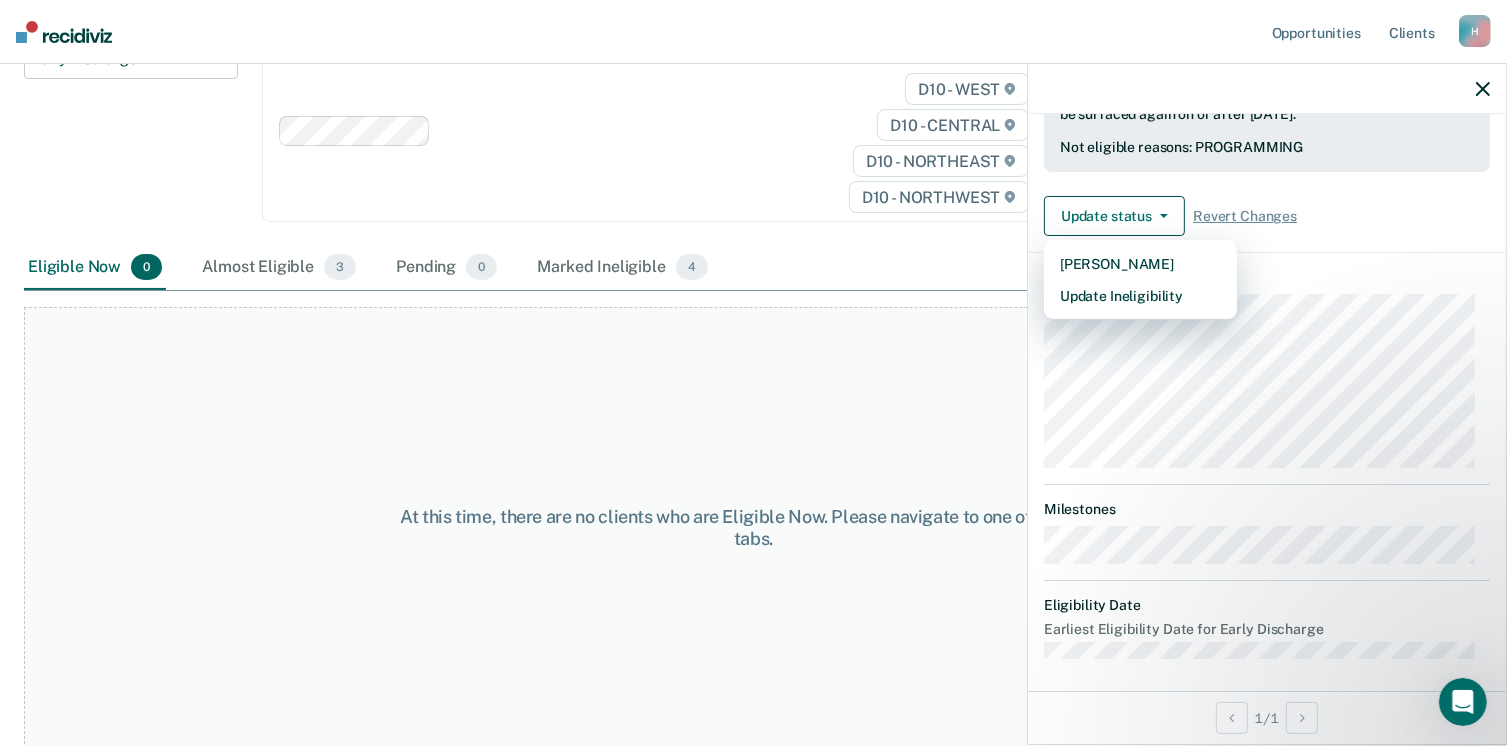 click on "At this time, there are no clients who are Eligible Now. Please navigate to one of the other tabs." at bounding box center [753, 528] 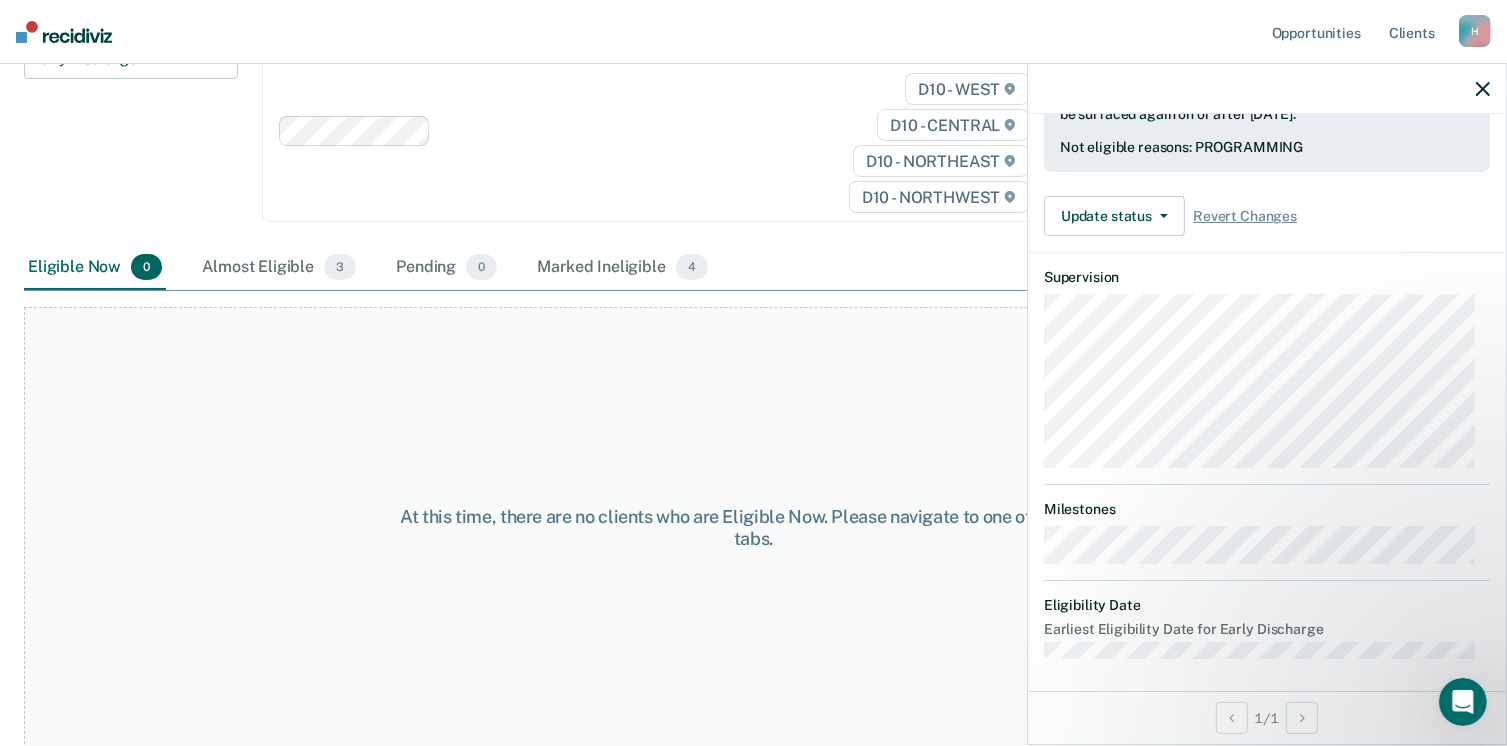click 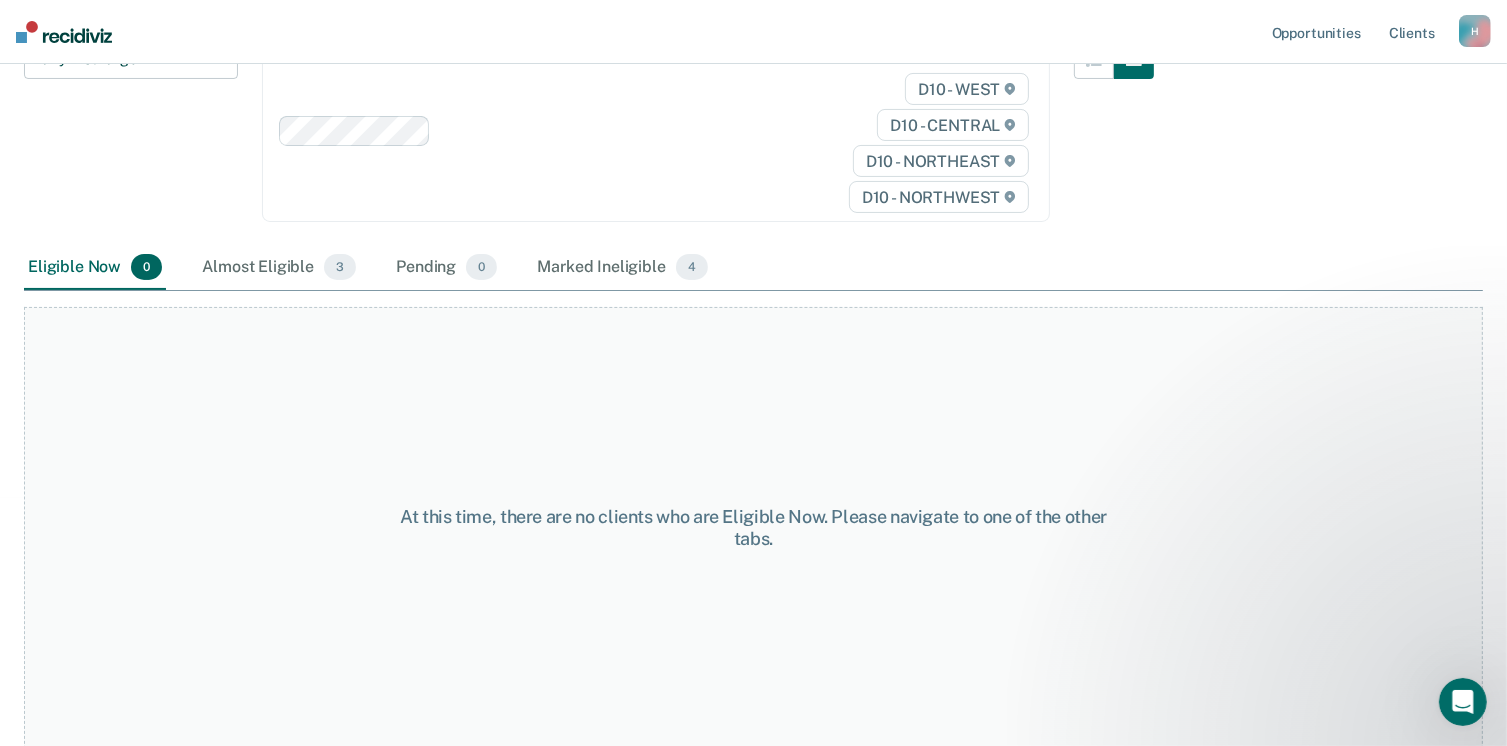 scroll, scrollTop: 0, scrollLeft: 0, axis: both 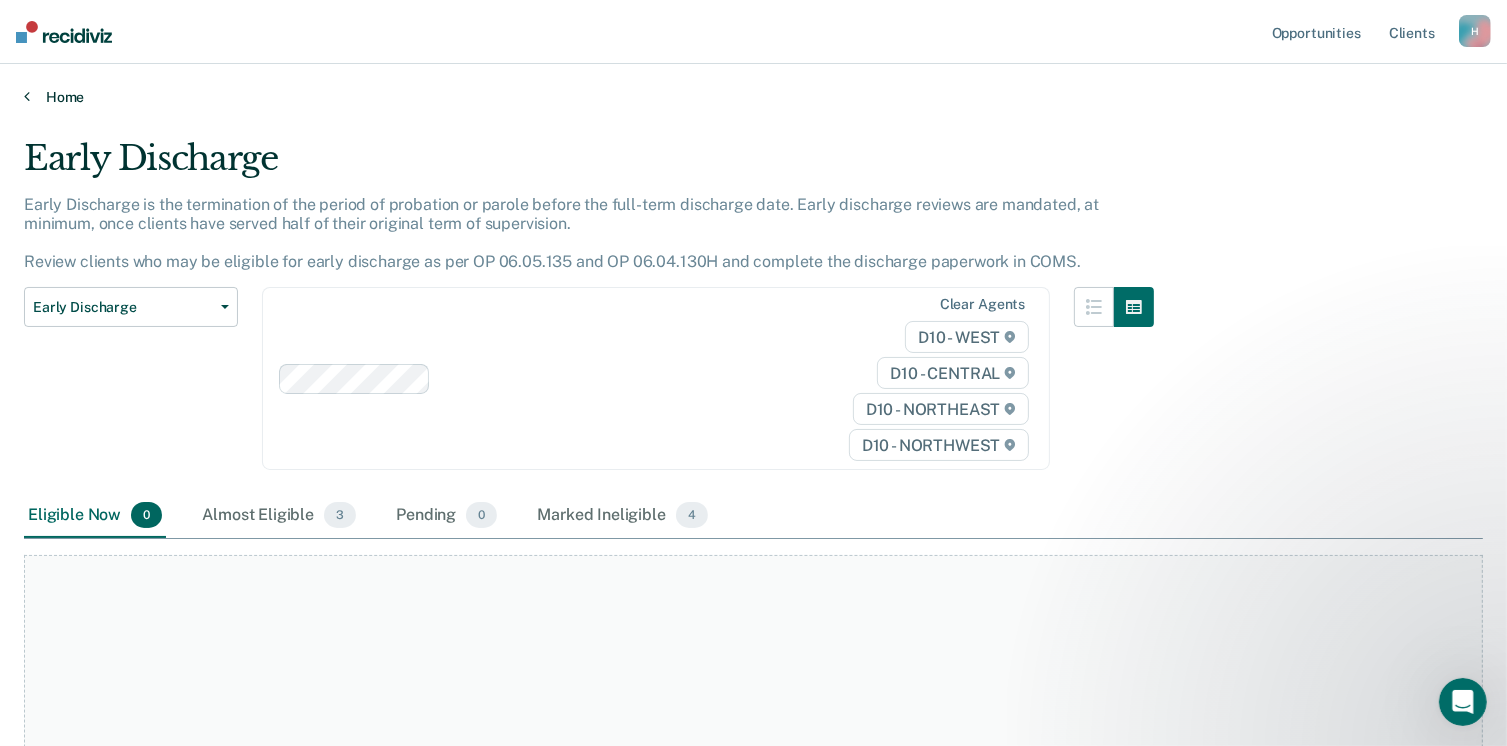 click on "Home" at bounding box center [753, 97] 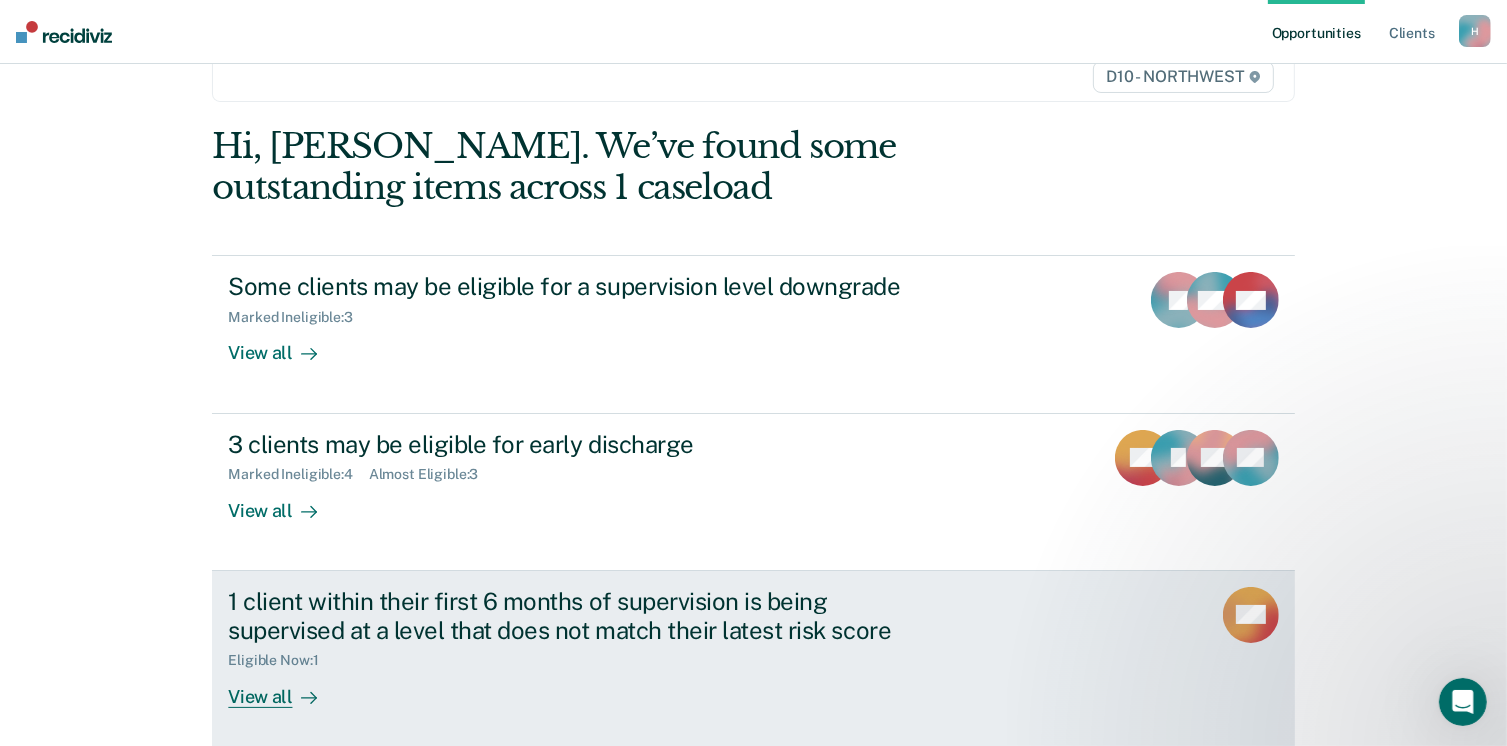 scroll, scrollTop: 272, scrollLeft: 0, axis: vertical 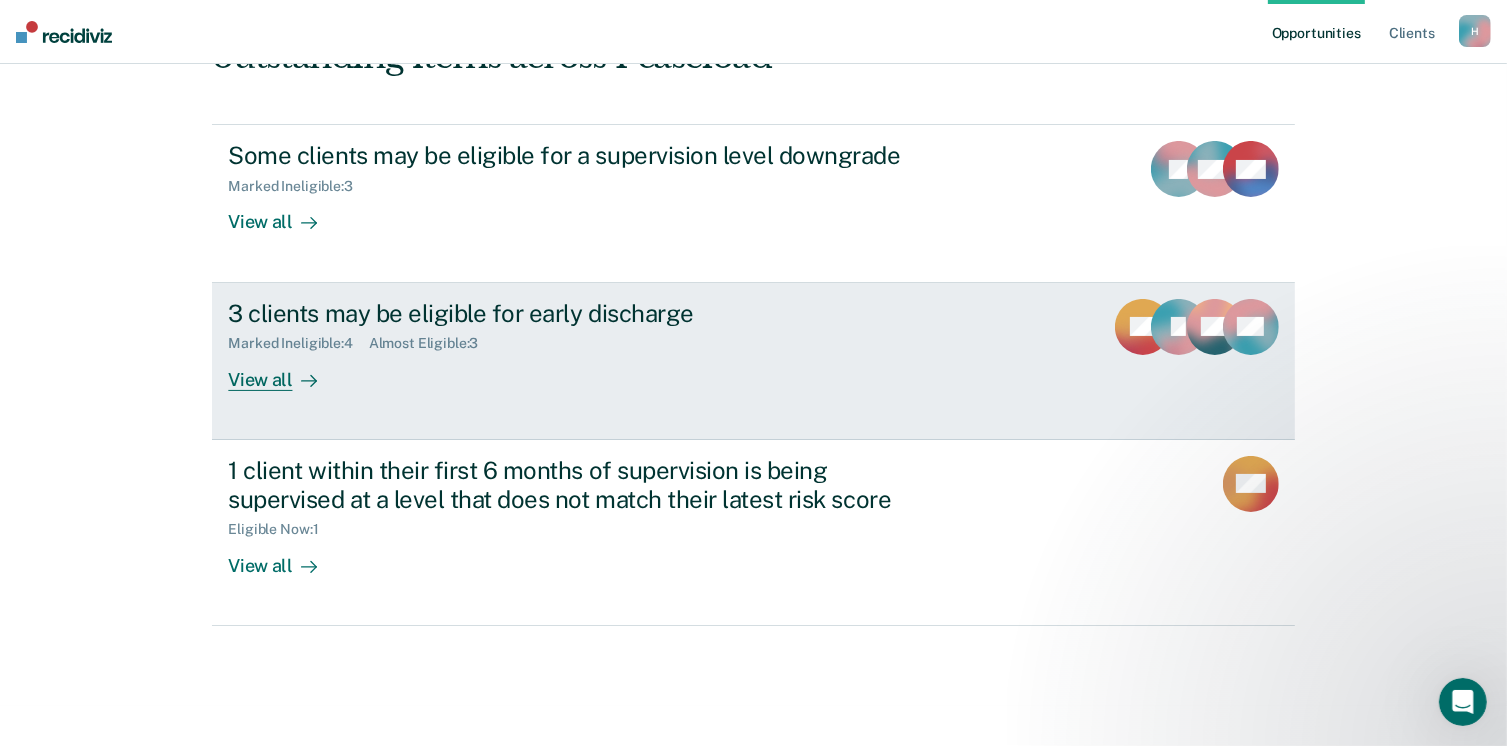 click on "View all" at bounding box center (284, 371) 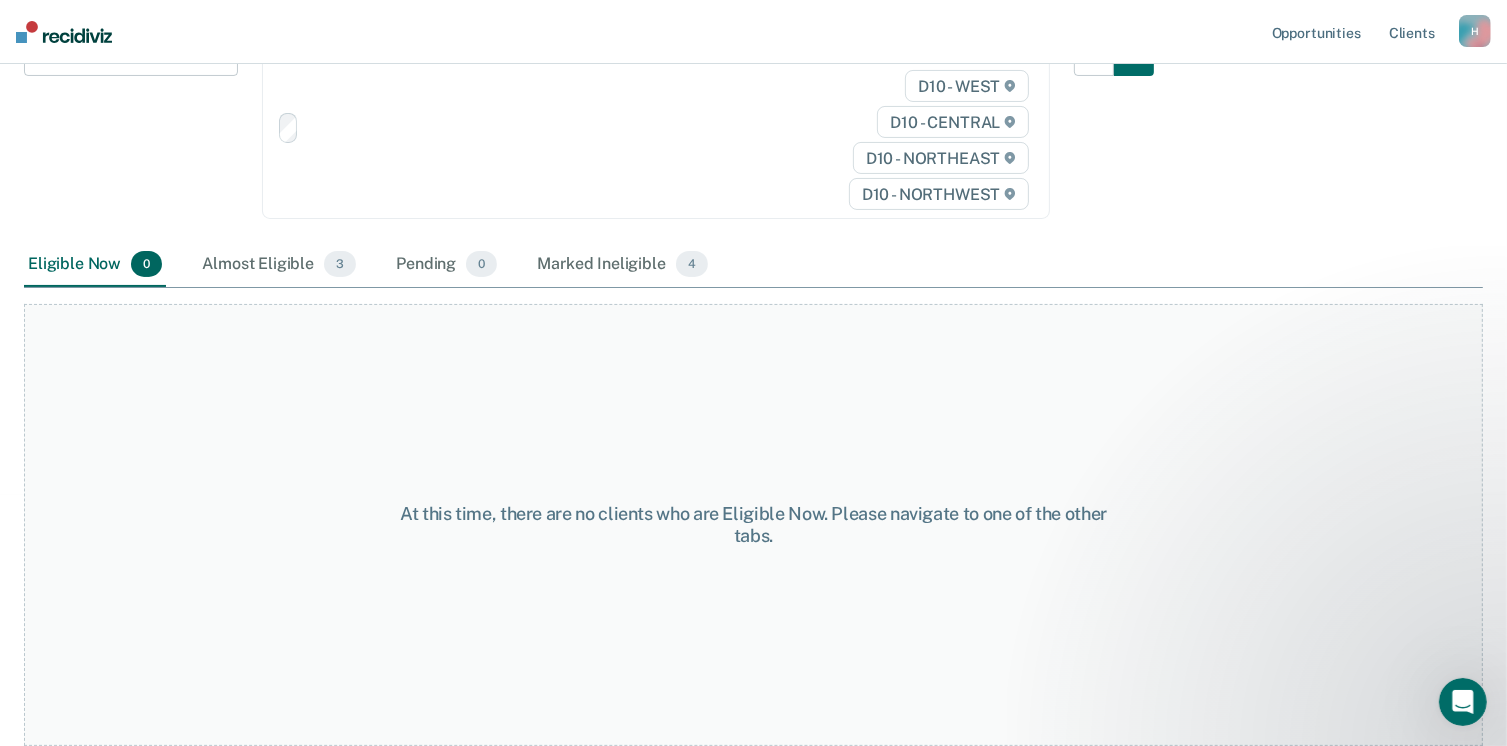 scroll, scrollTop: 0, scrollLeft: 0, axis: both 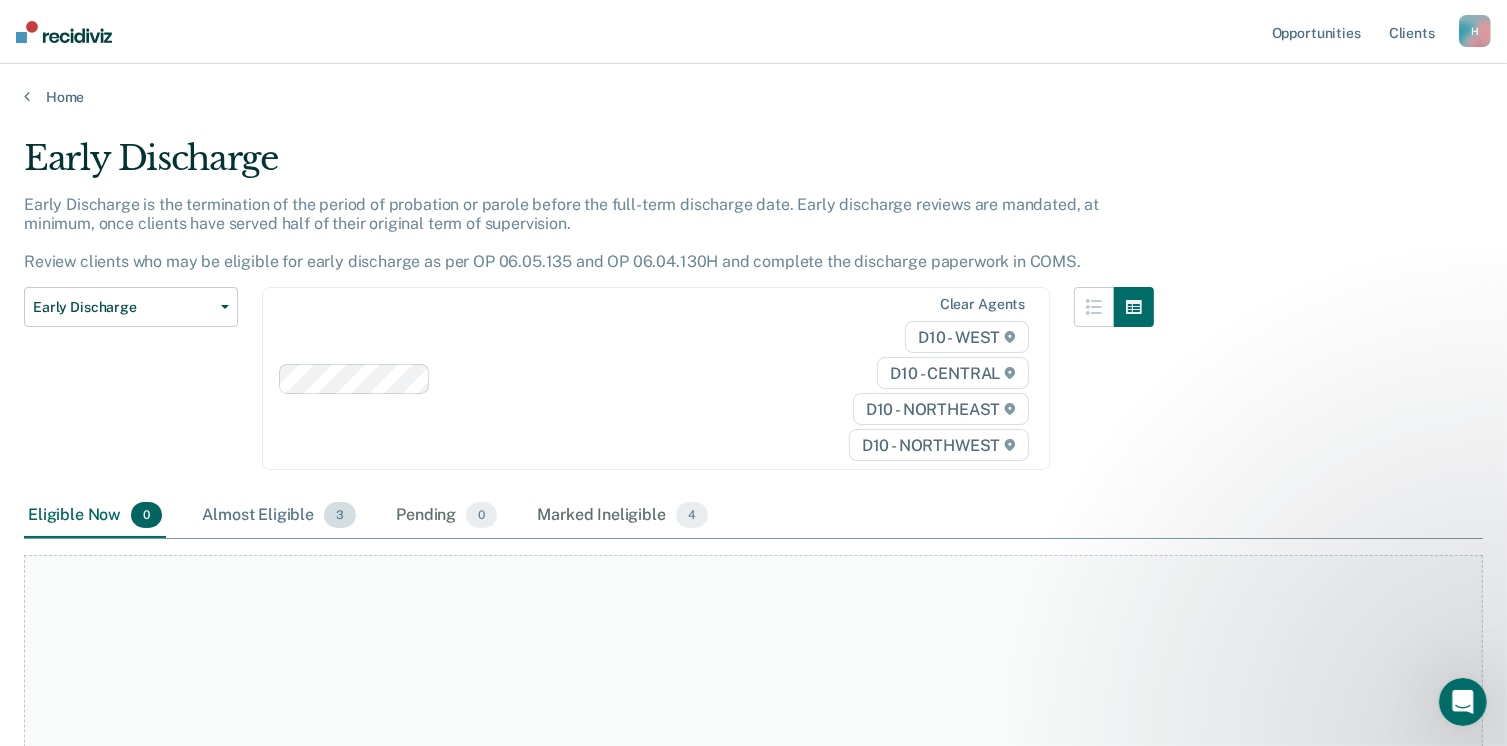 click on "Almost Eligible 3" at bounding box center [279, 516] 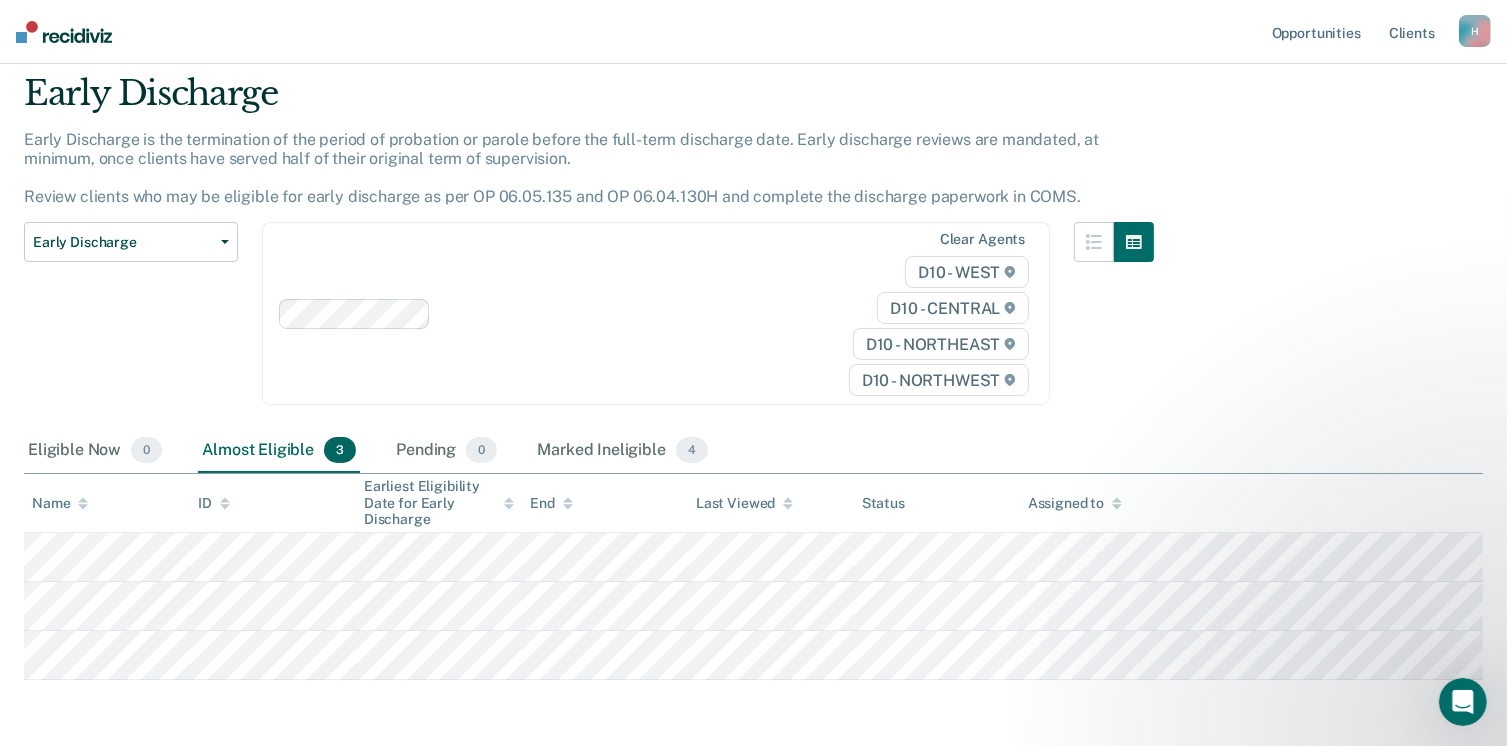 scroll, scrollTop: 0, scrollLeft: 0, axis: both 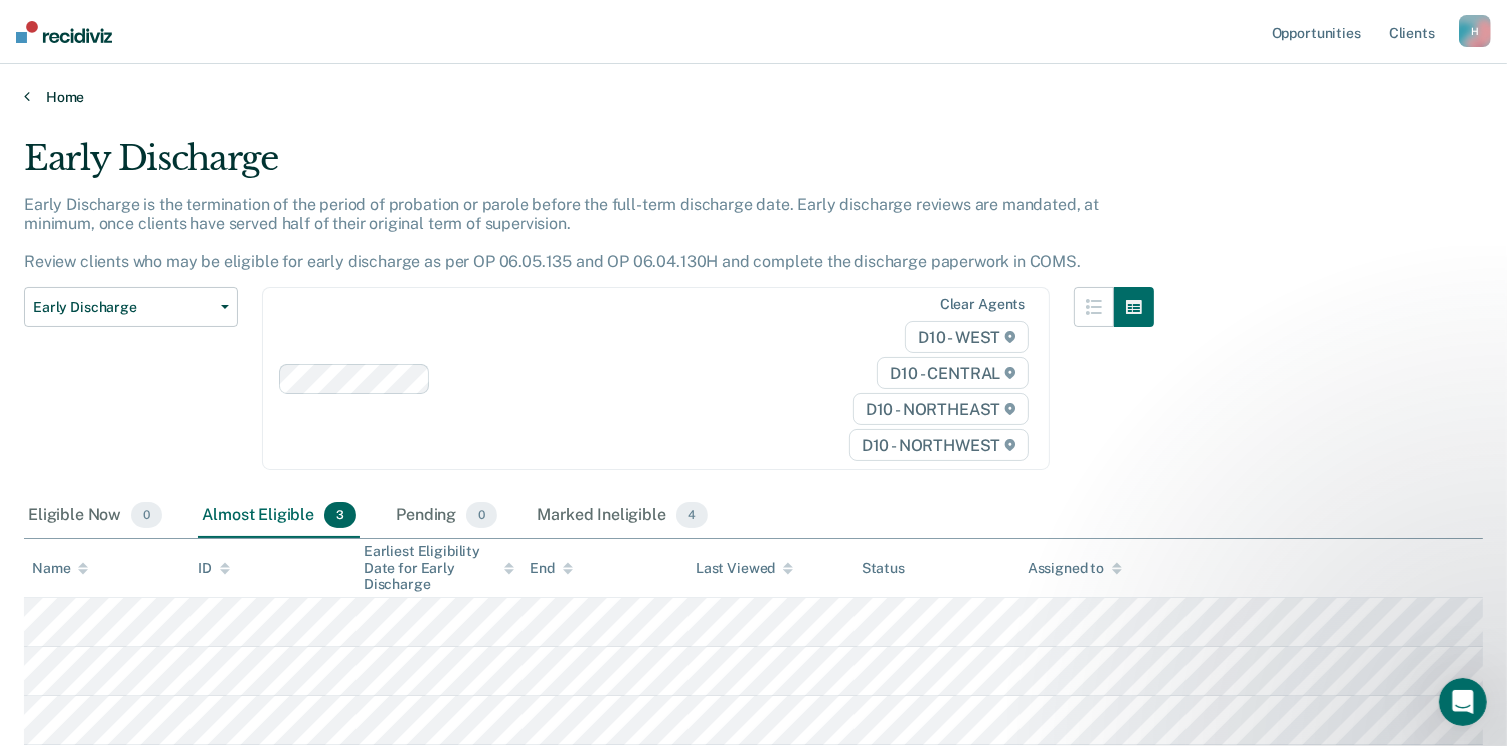 click on "Home" at bounding box center [753, 97] 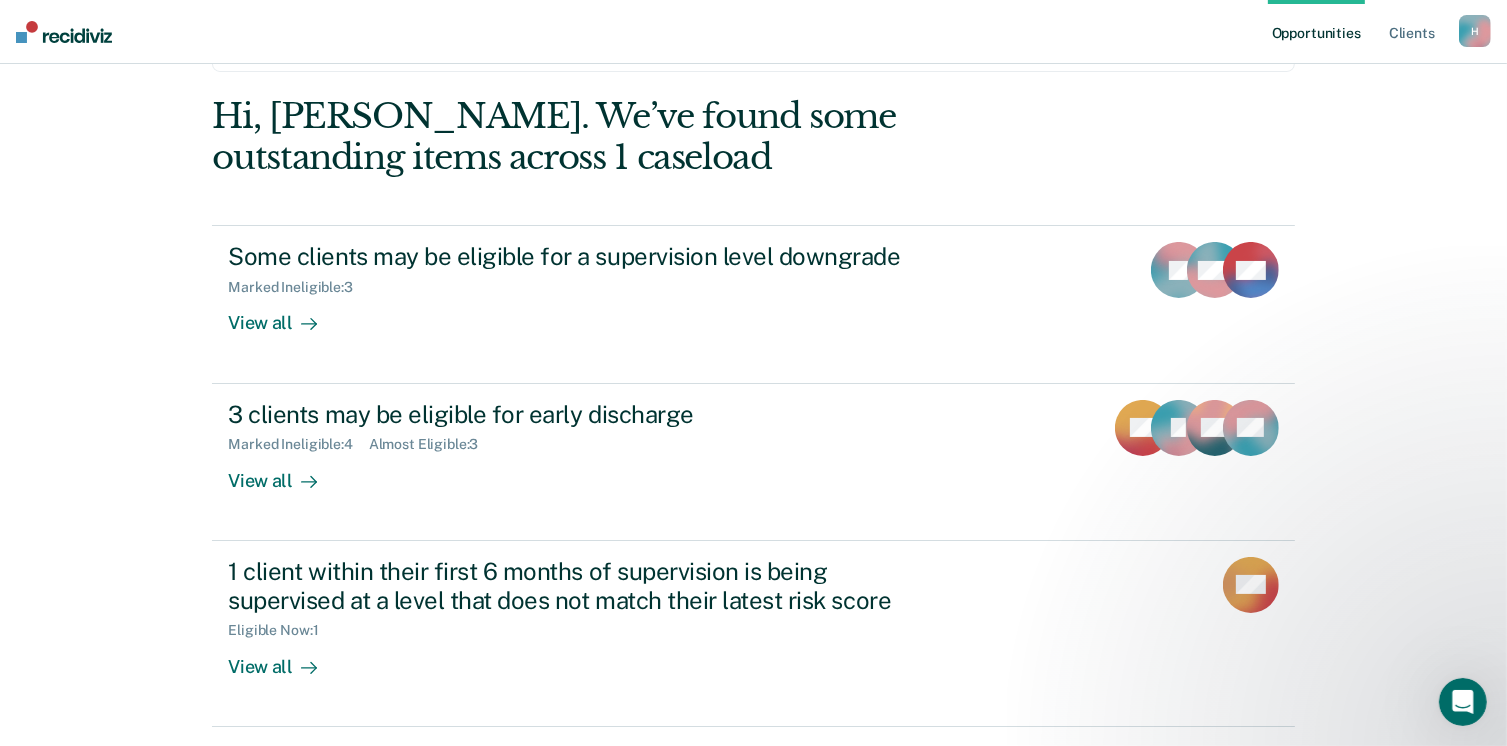 scroll, scrollTop: 272, scrollLeft: 0, axis: vertical 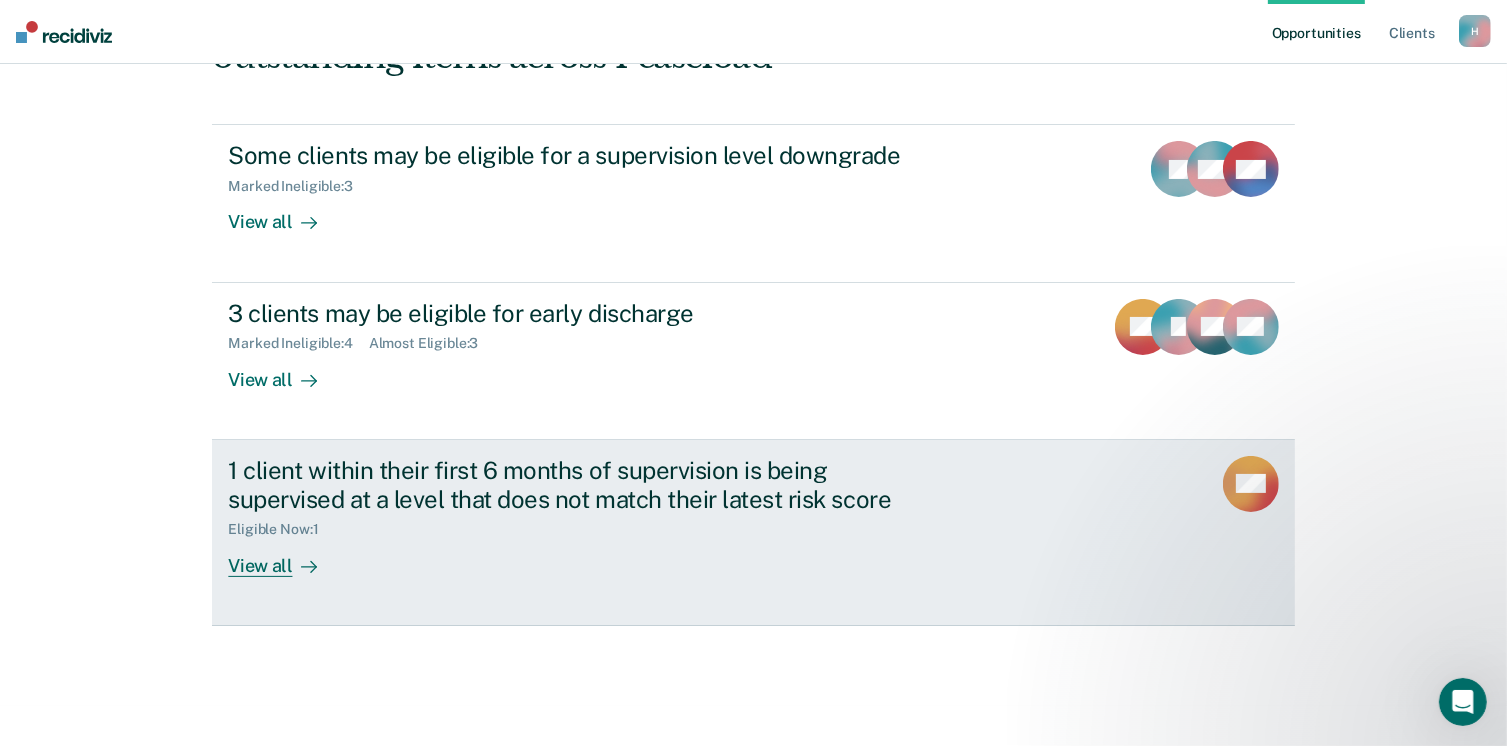 click on "View all" at bounding box center [284, 557] 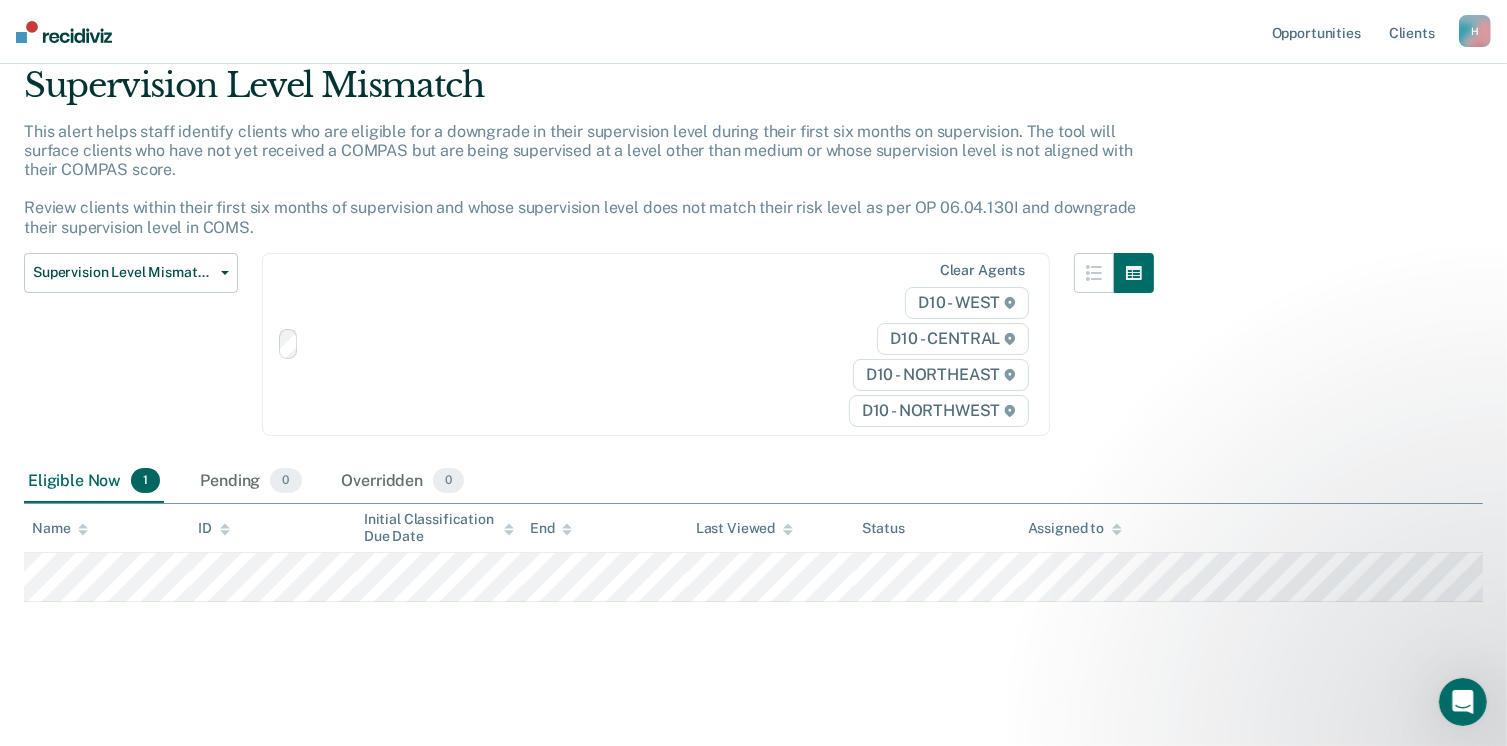 scroll, scrollTop: 0, scrollLeft: 0, axis: both 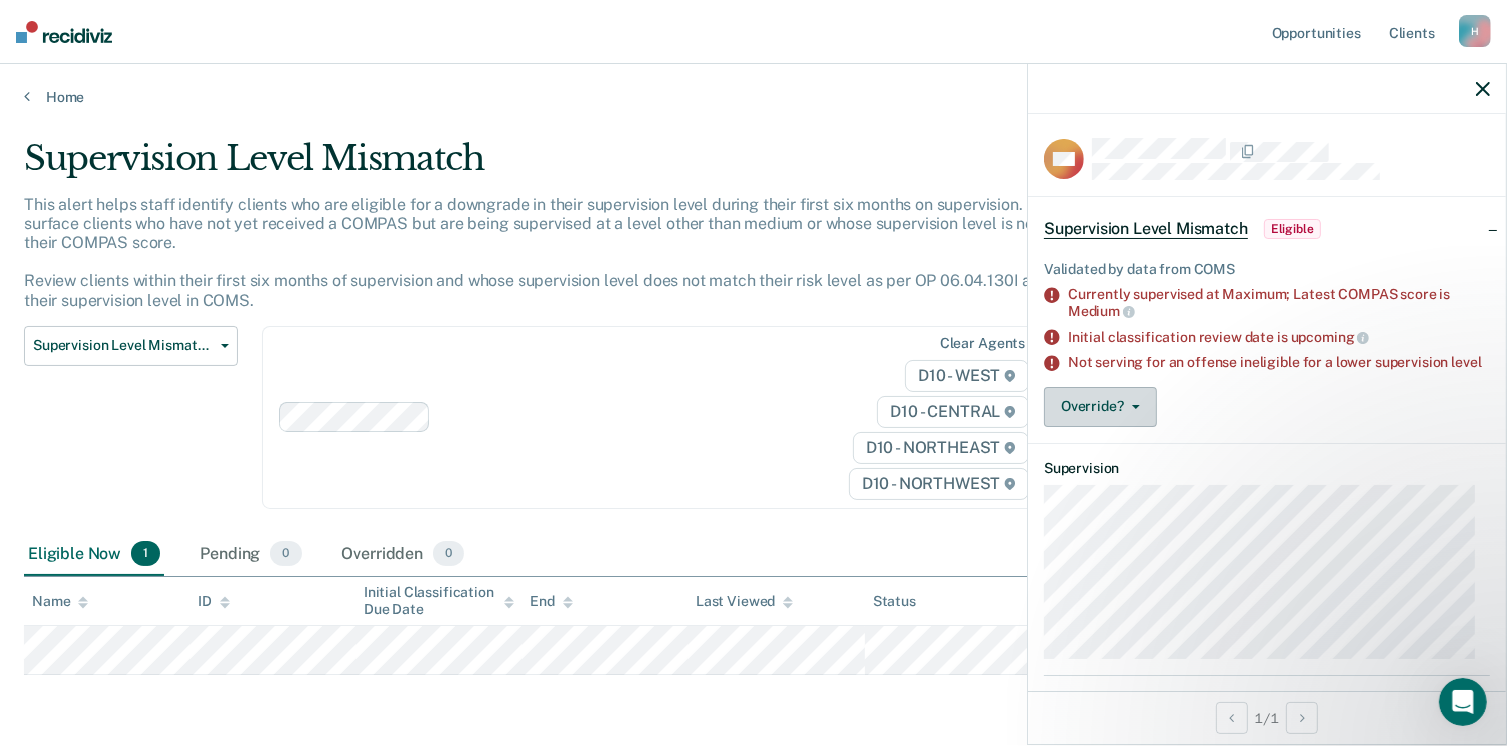 click on "Override?" at bounding box center [1100, 407] 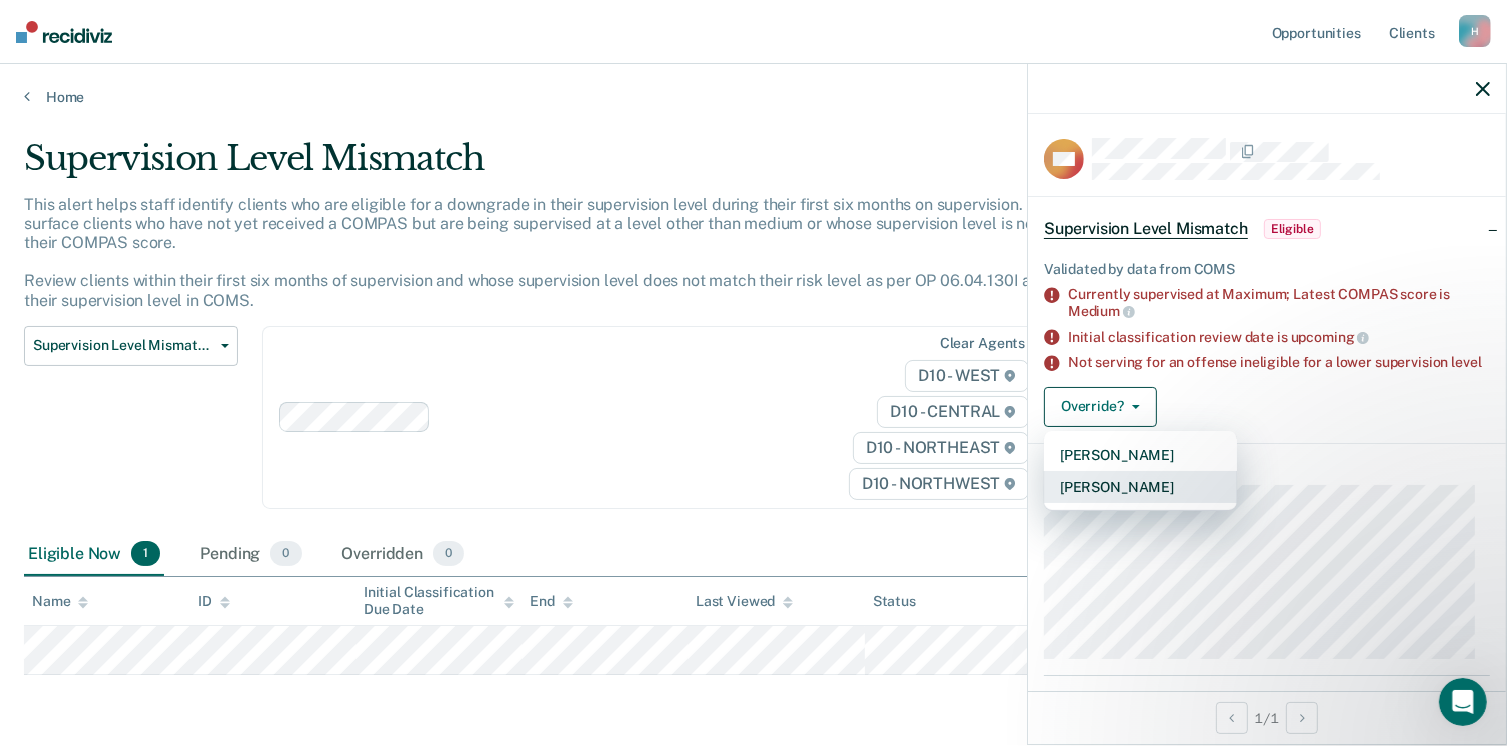 click on "Mark Overridden" at bounding box center [1140, 487] 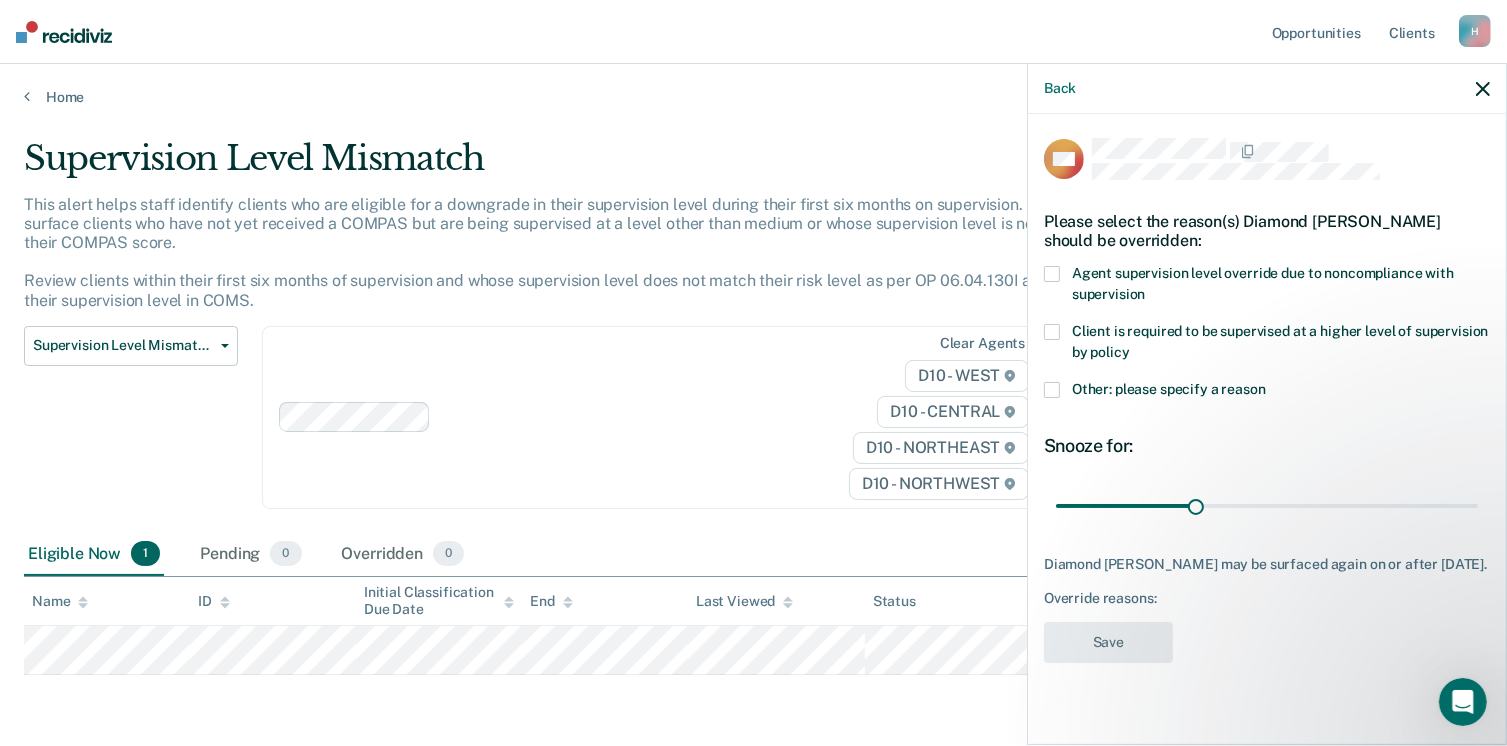 click at bounding box center [1052, 390] 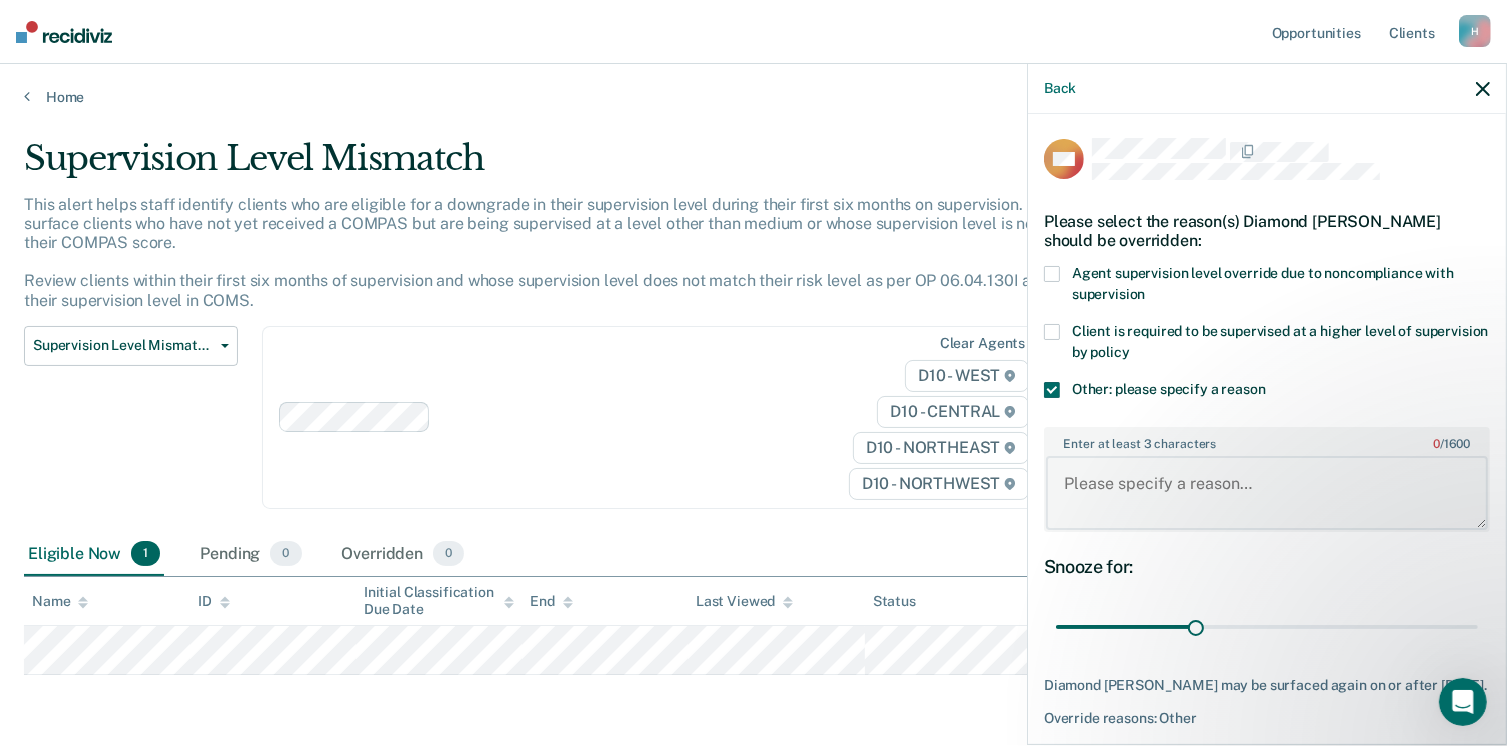 click on "Enter at least 3 characters 0  /  1600" at bounding box center (1267, 493) 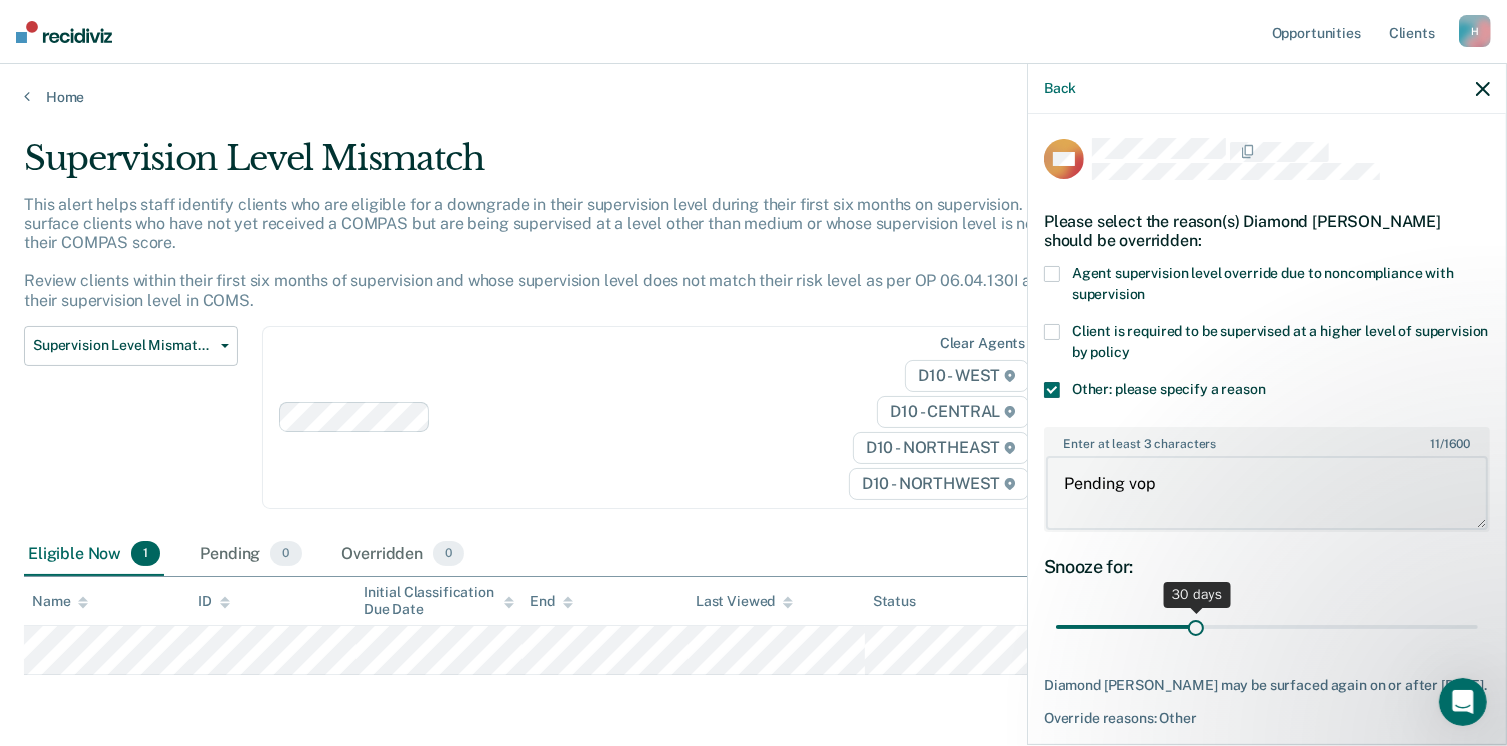 type on "Pending vop" 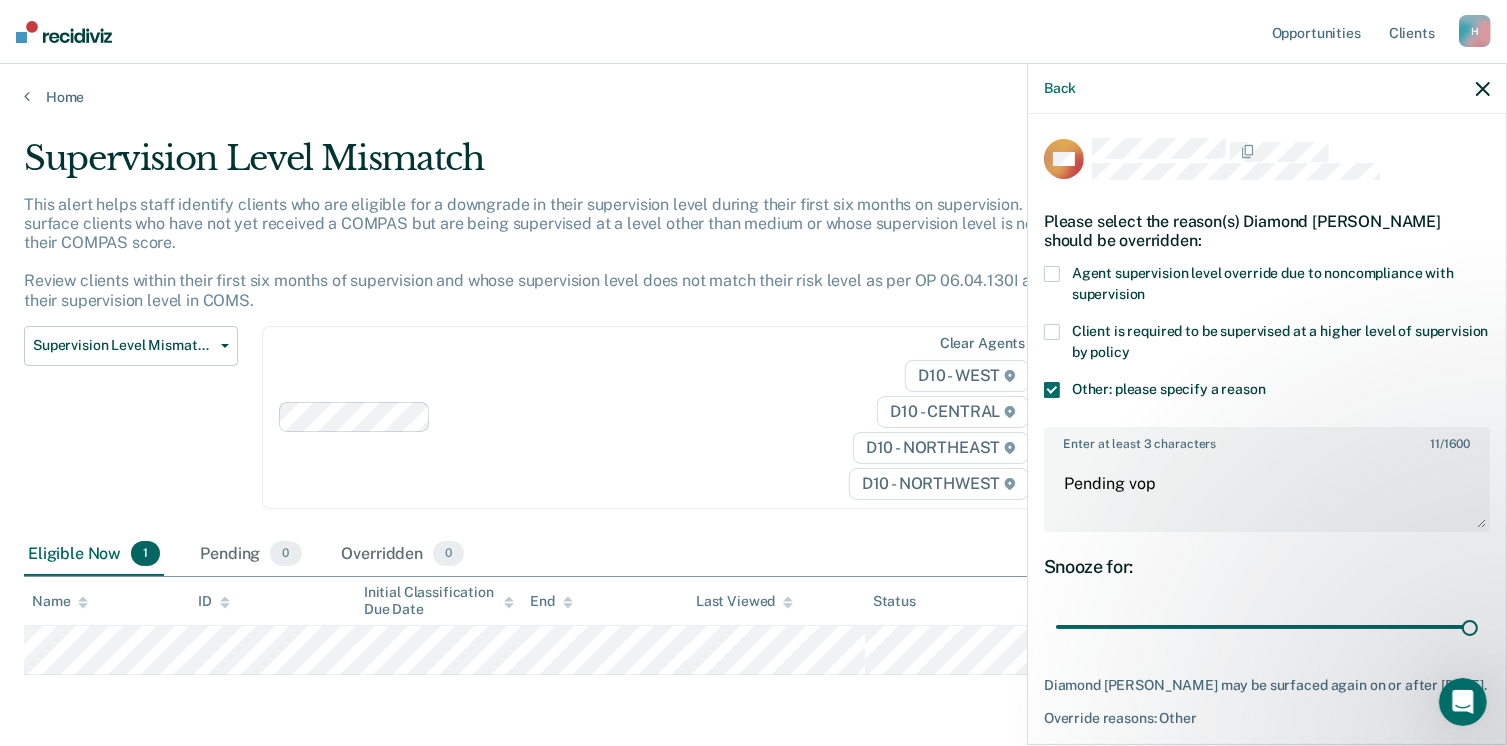drag, startPoint x: 1195, startPoint y: 628, endPoint x: 1492, endPoint y: 659, distance: 298.61346 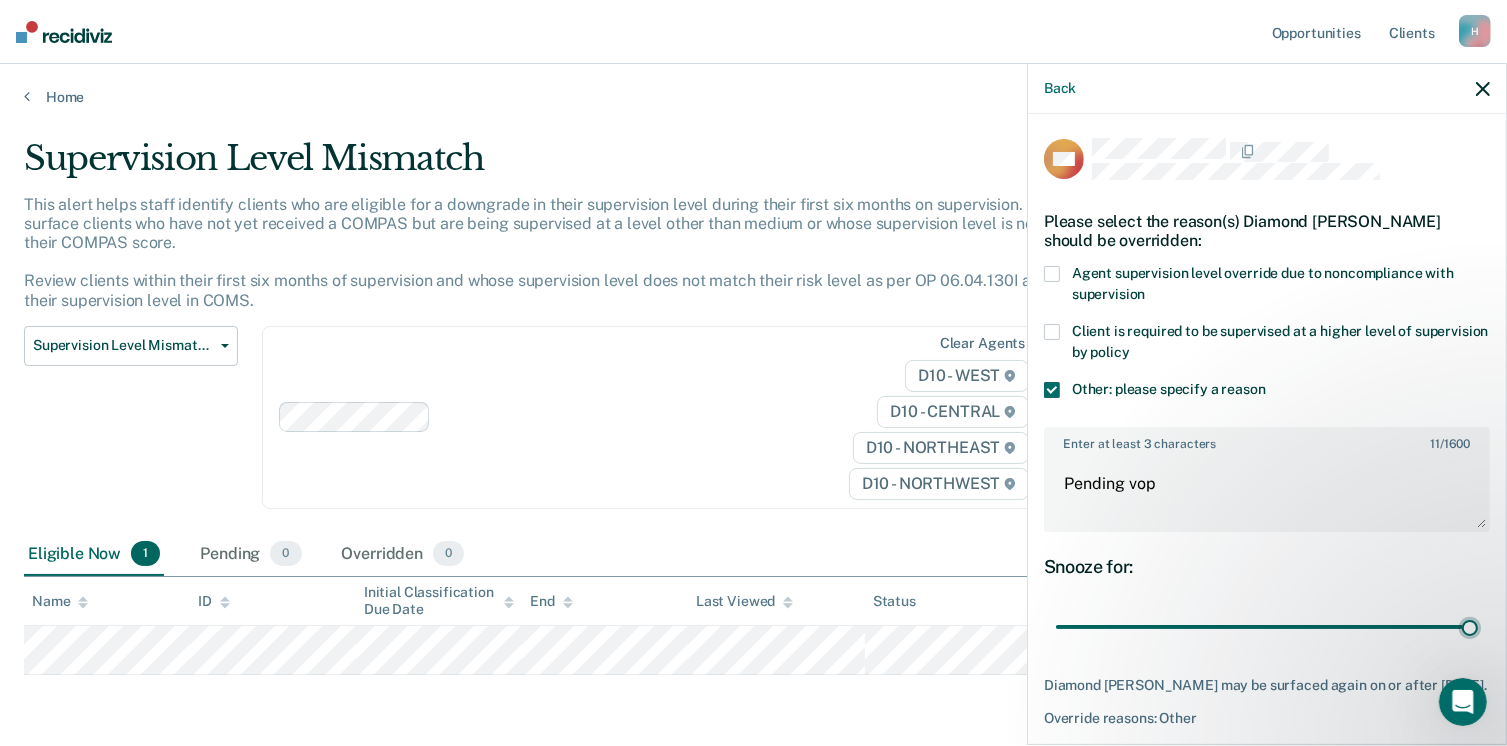 type on "90" 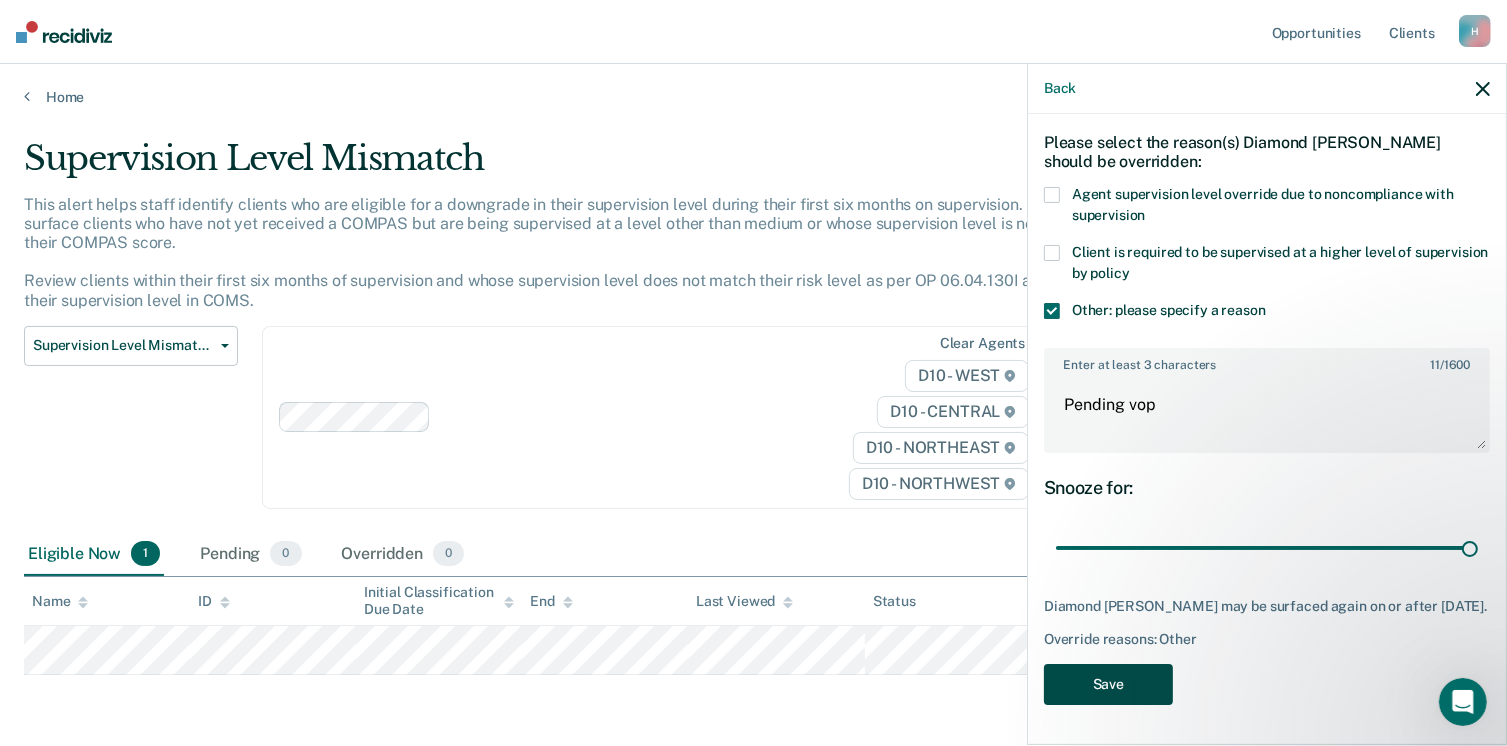 click on "Save" at bounding box center [1108, 684] 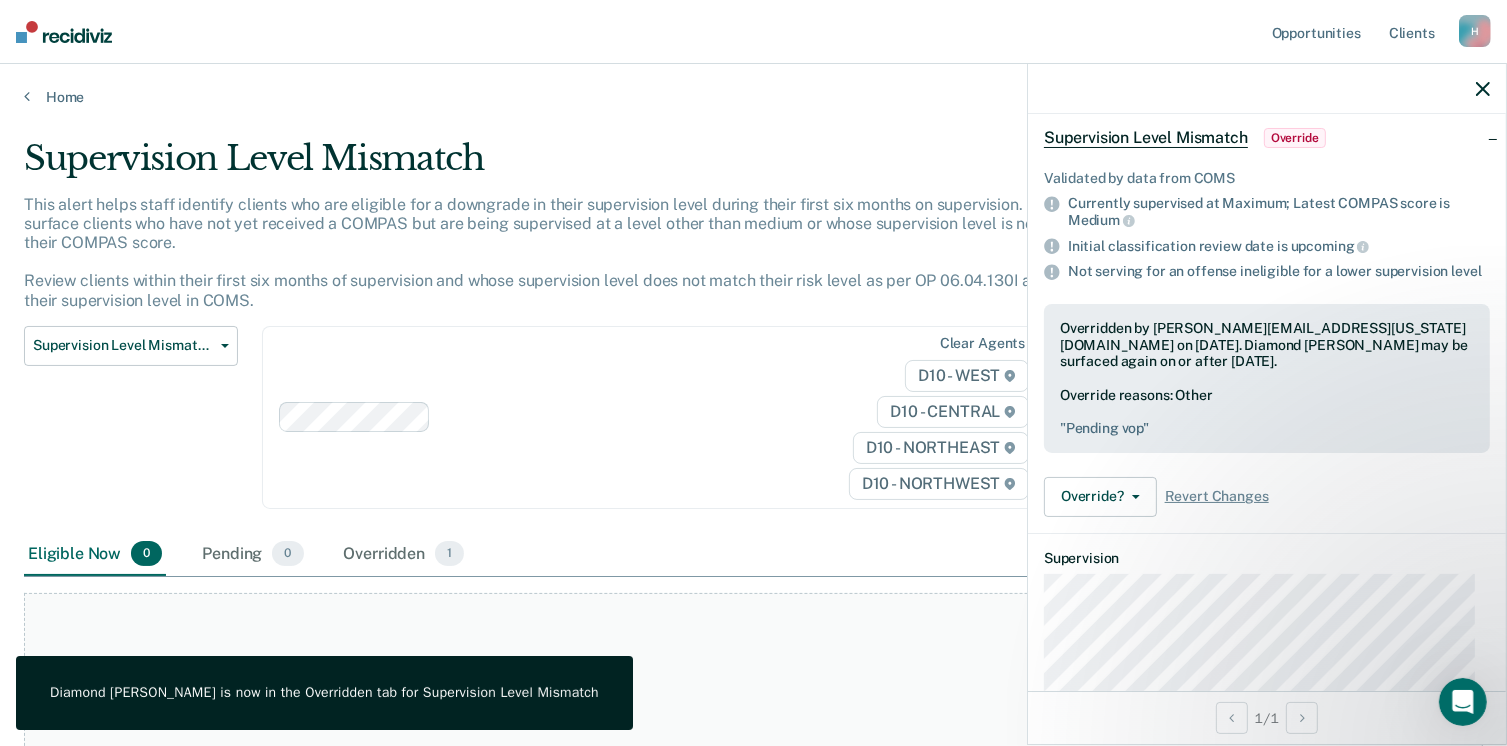 click 